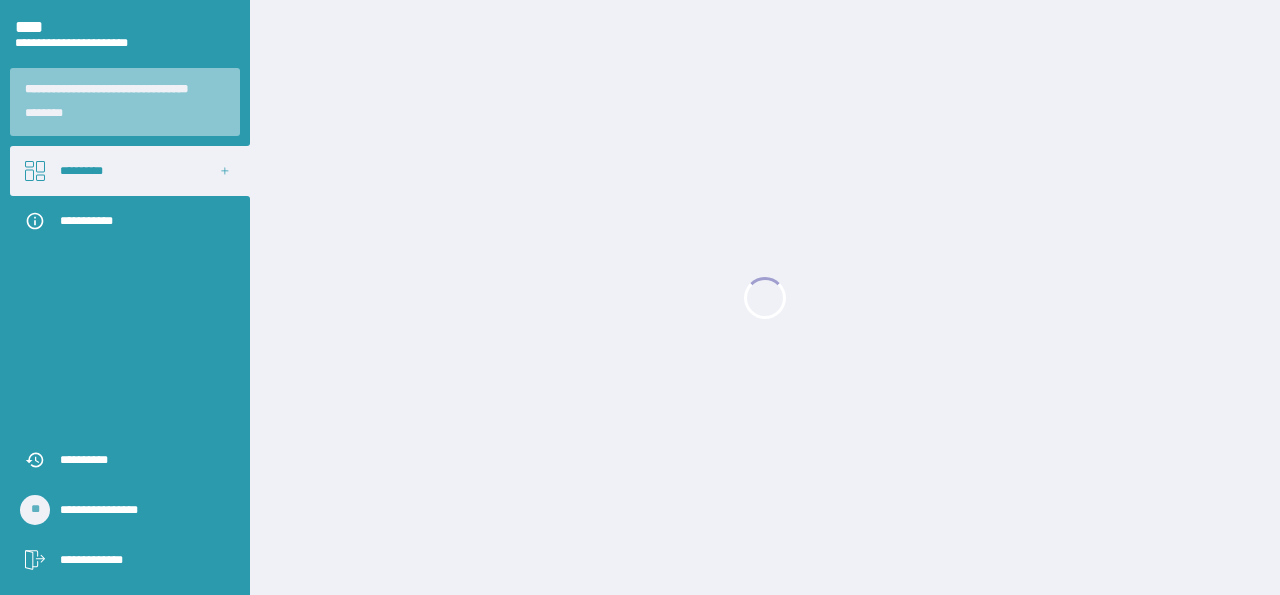 scroll, scrollTop: 0, scrollLeft: 0, axis: both 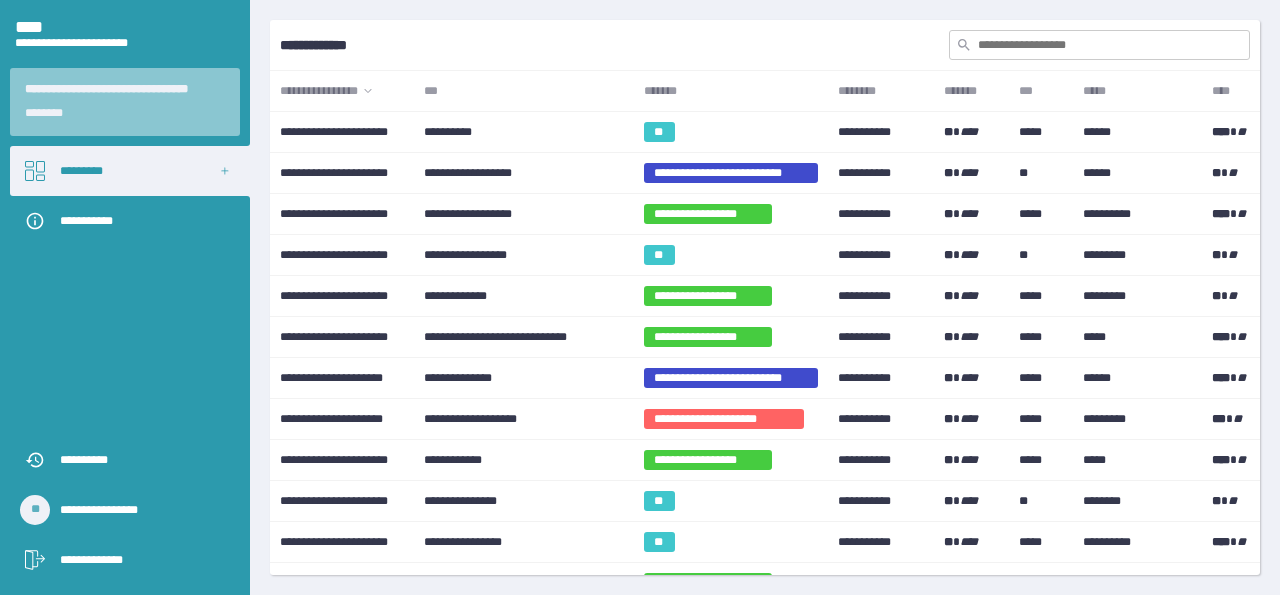 click on "***" at bounding box center (523, 91) 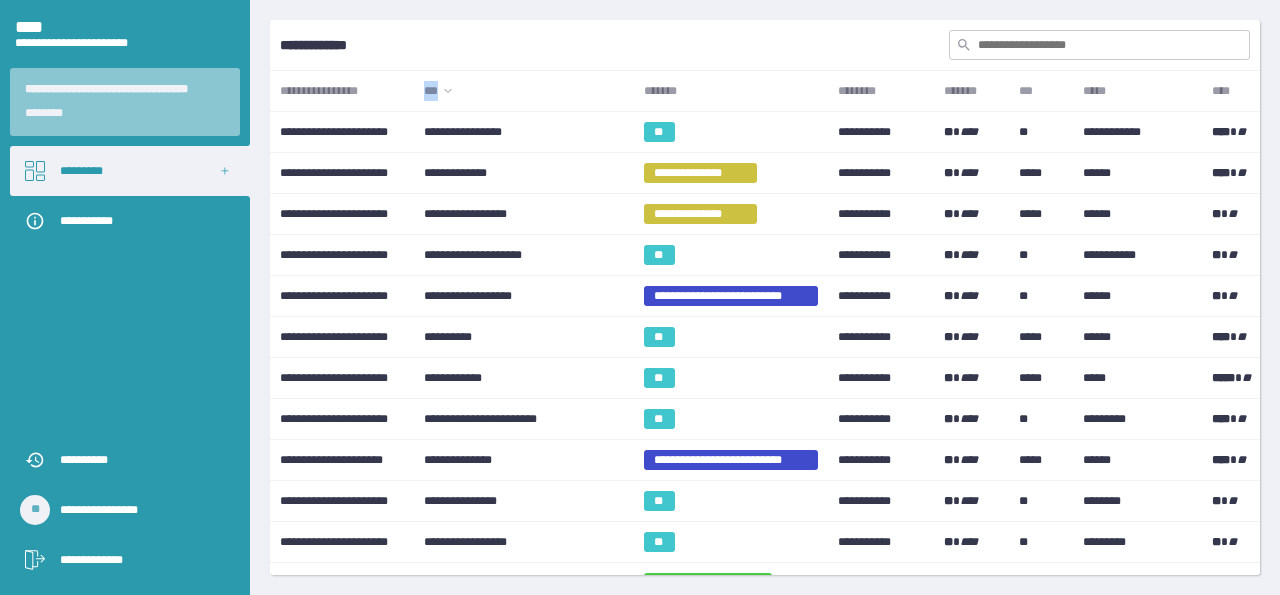 click on "***" at bounding box center [523, 91] 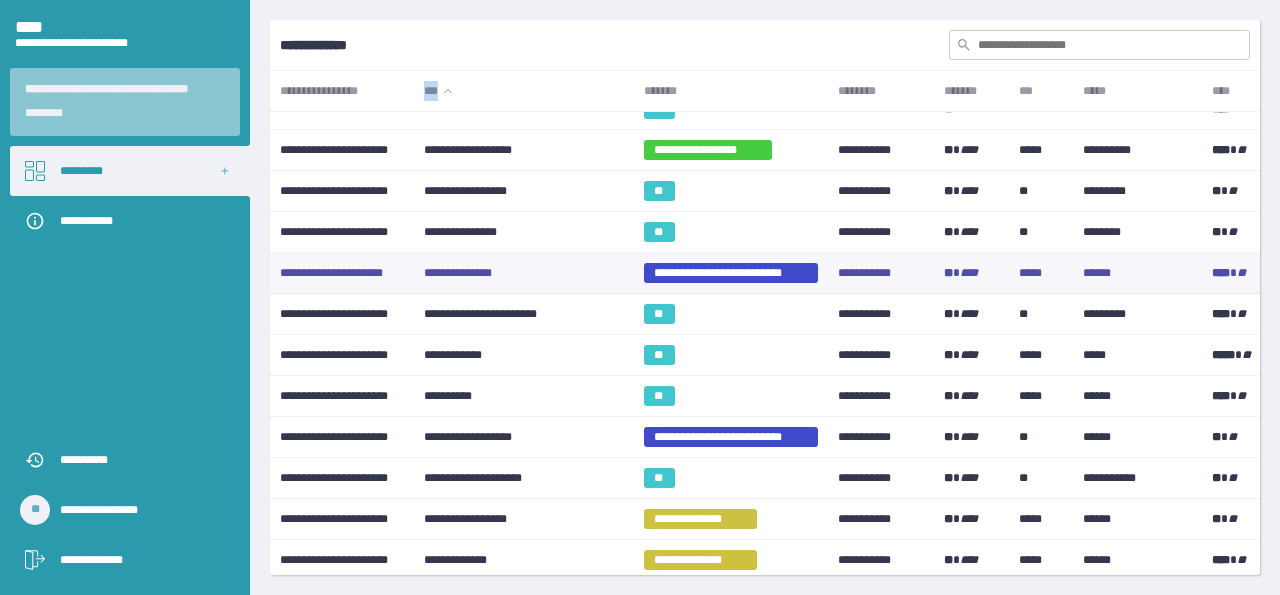 scroll, scrollTop: 1058, scrollLeft: 0, axis: vertical 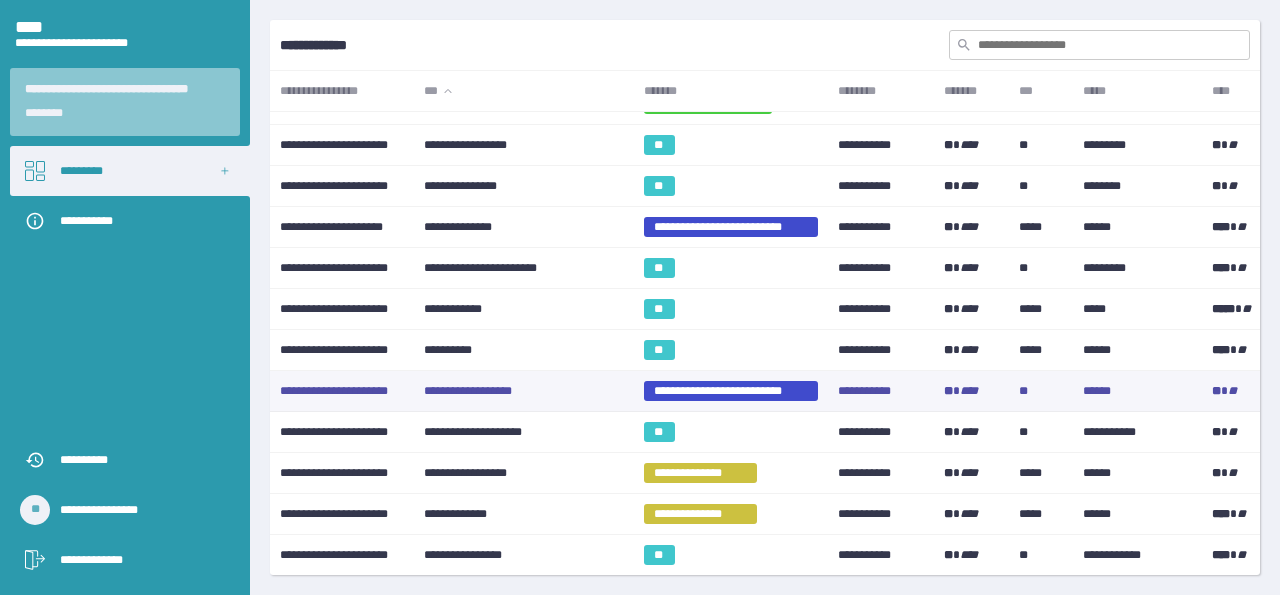 click on "**********" at bounding box center (523, 391) 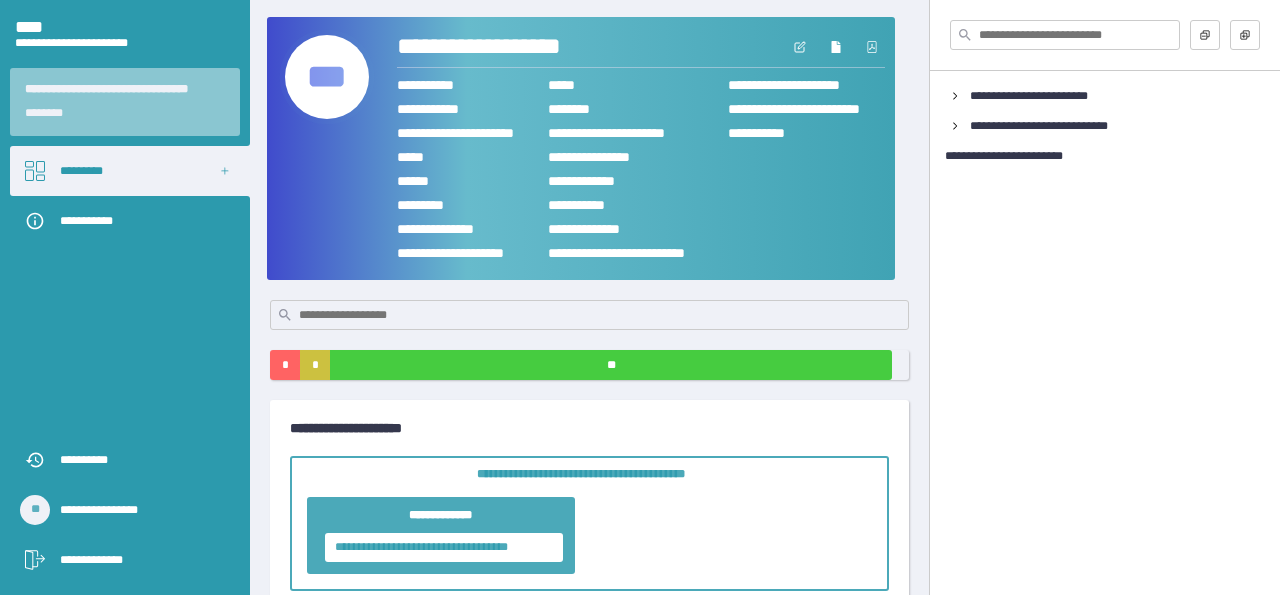 click on "***" at bounding box center (327, 77) 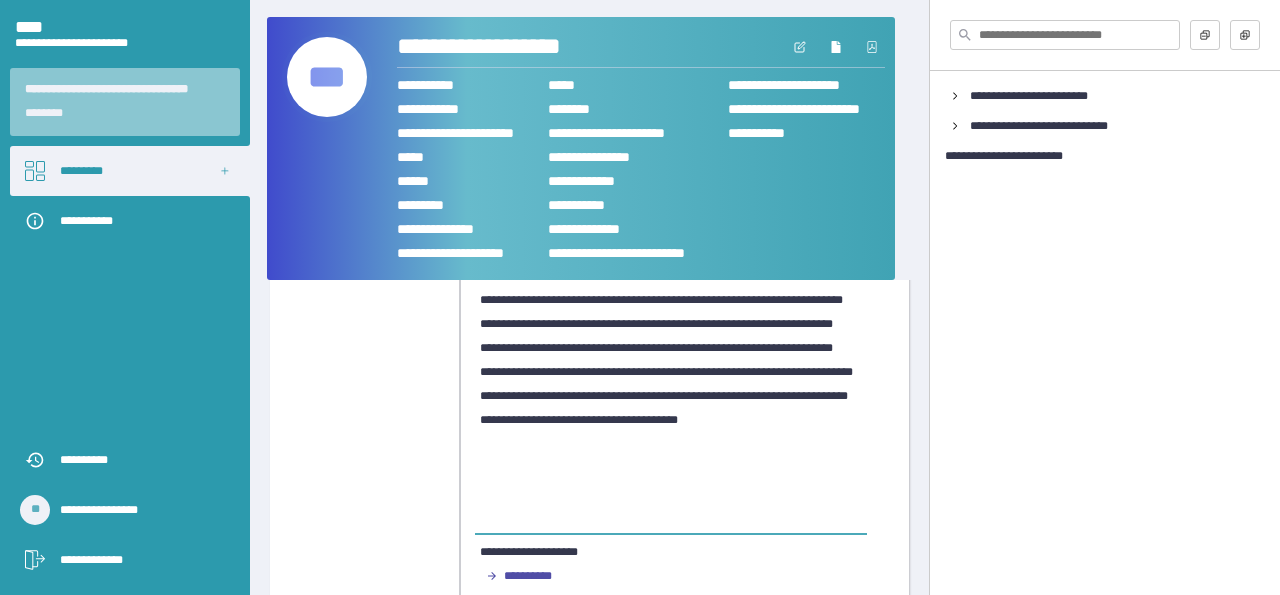 scroll, scrollTop: 0, scrollLeft: 0, axis: both 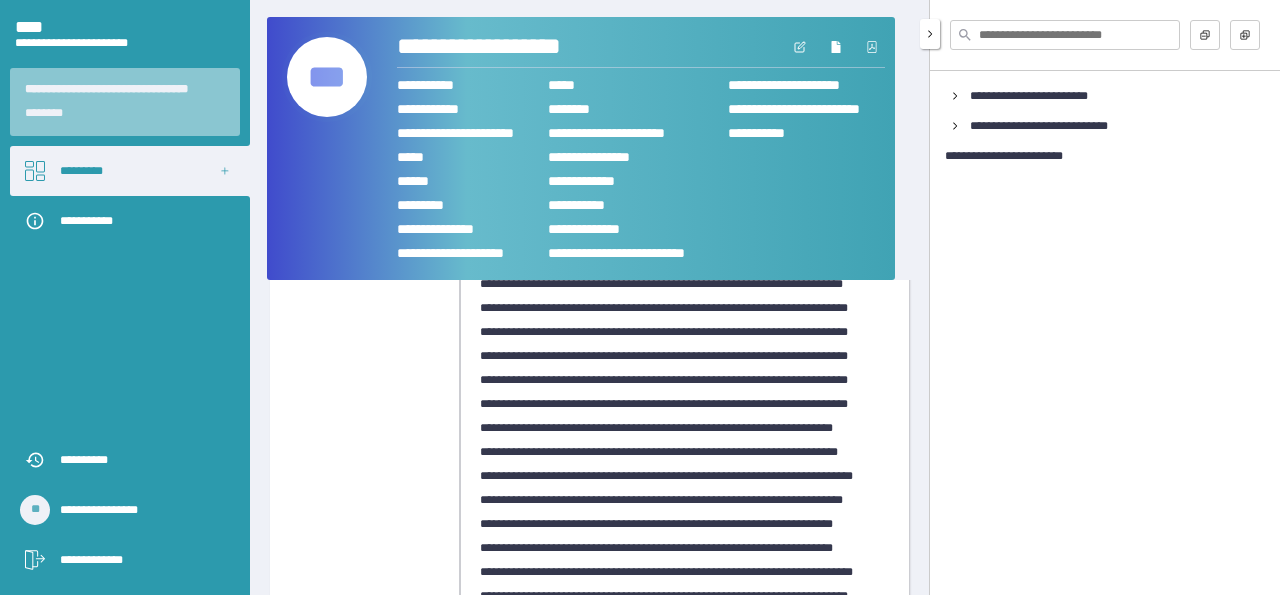 click at bounding box center (1065, 35) 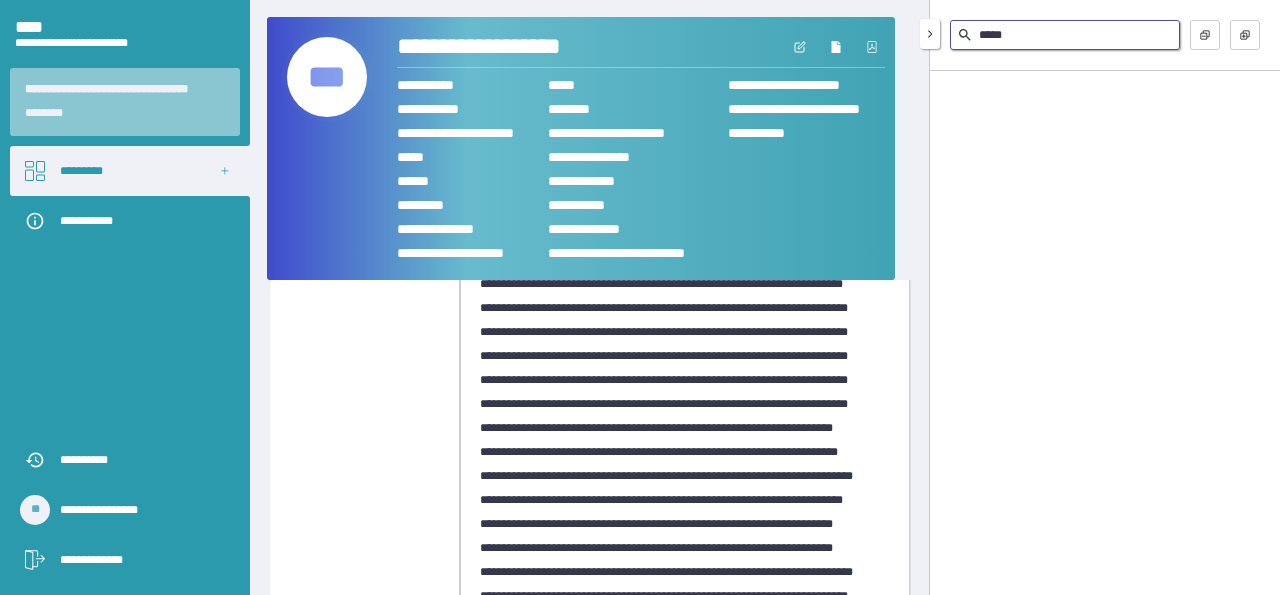 type on "******" 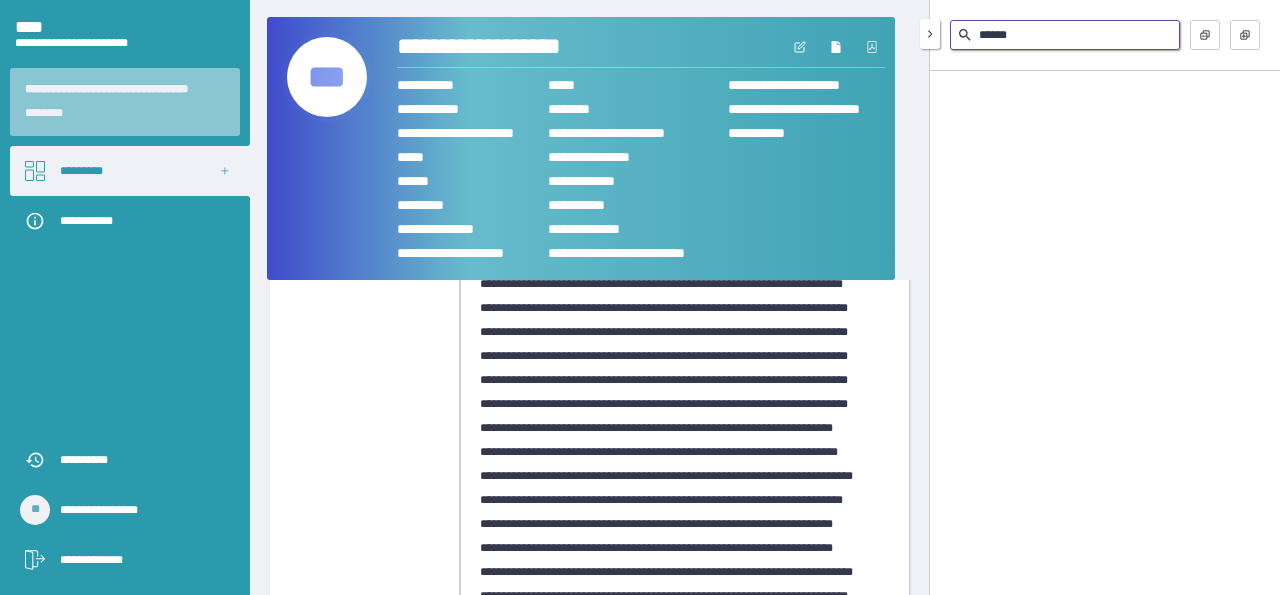 drag, startPoint x: 1016, startPoint y: 32, endPoint x: 970, endPoint y: 26, distance: 46.389652 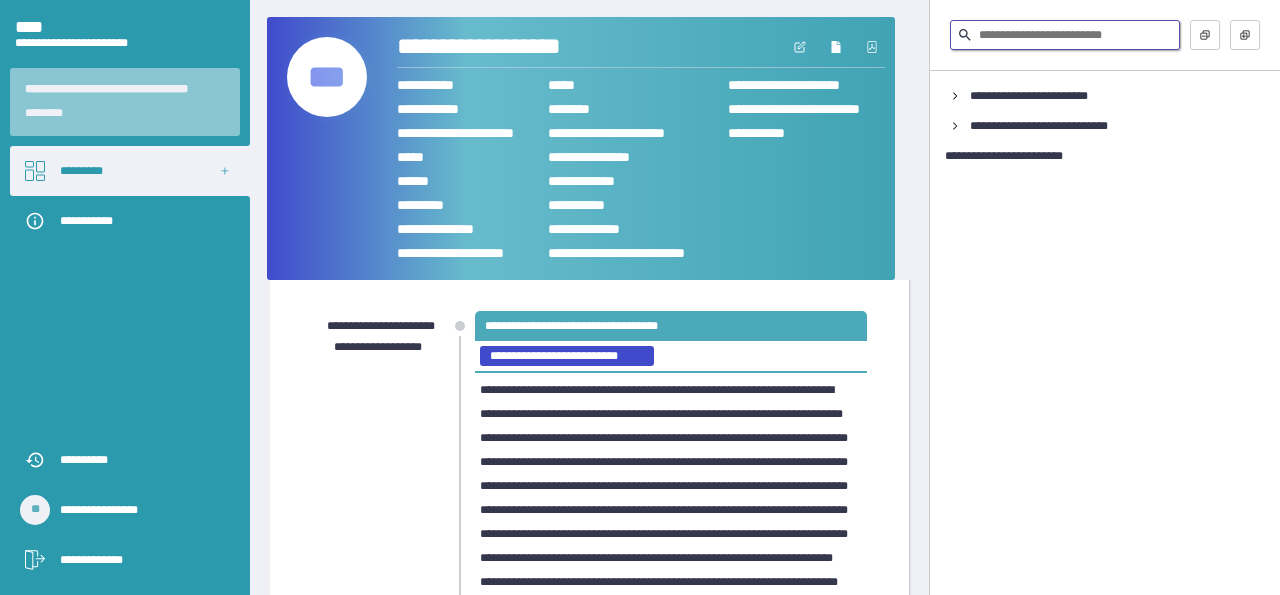 scroll, scrollTop: 0, scrollLeft: 0, axis: both 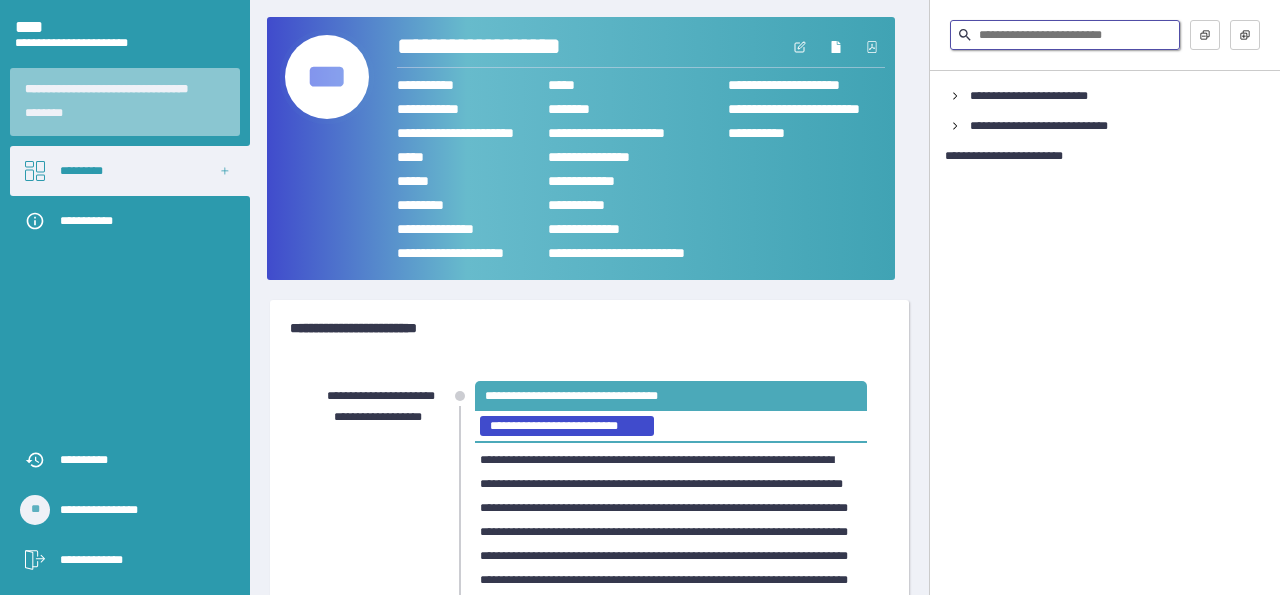 click on "***" at bounding box center [327, 77] 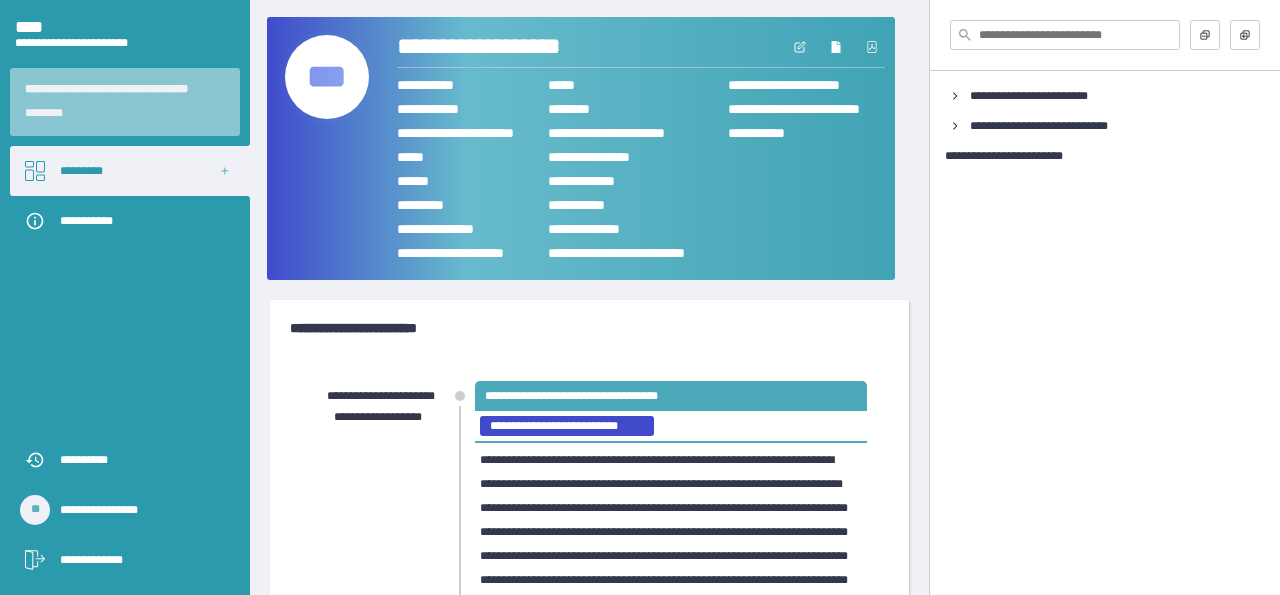 click on "***" at bounding box center [327, 77] 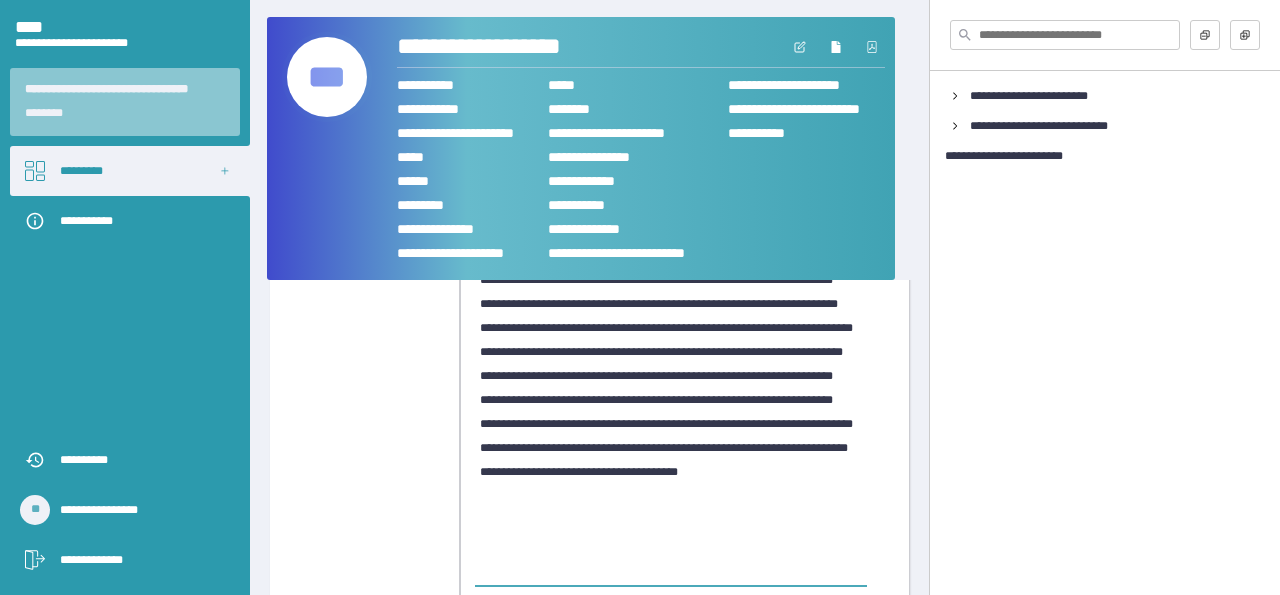 scroll, scrollTop: 338, scrollLeft: 0, axis: vertical 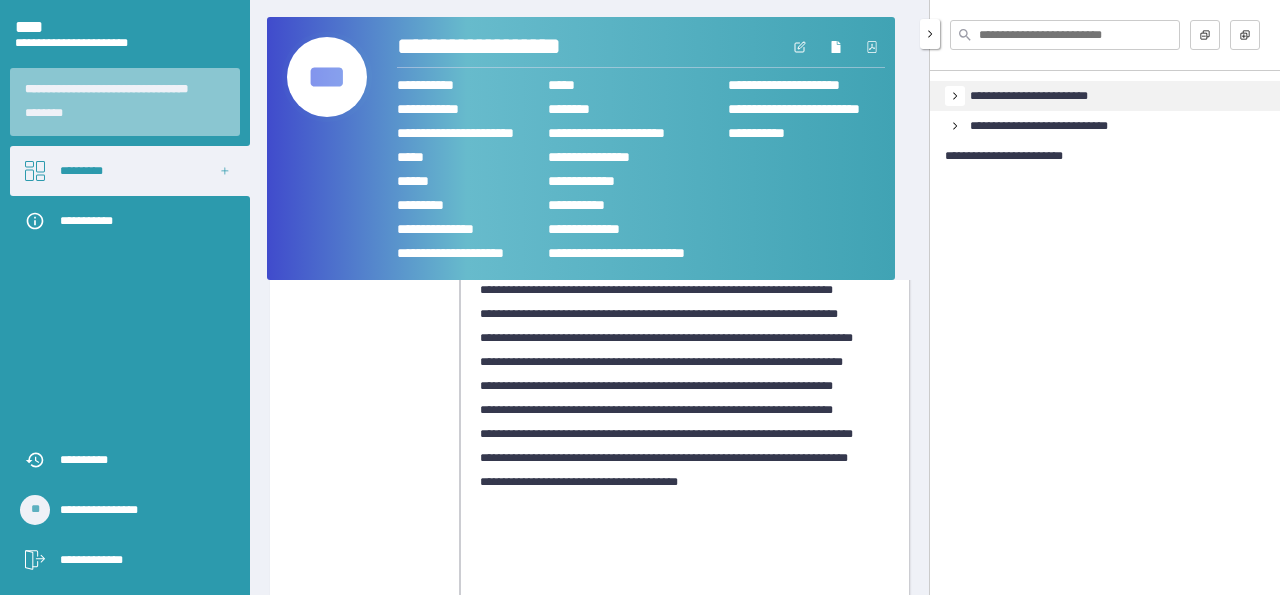 click 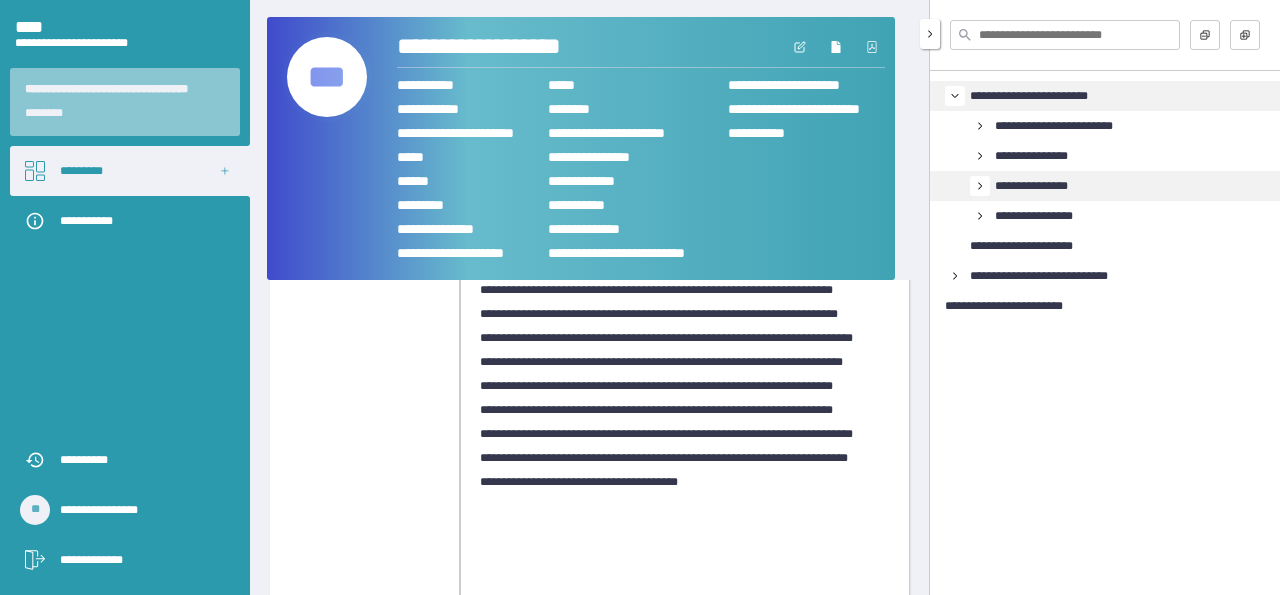 click 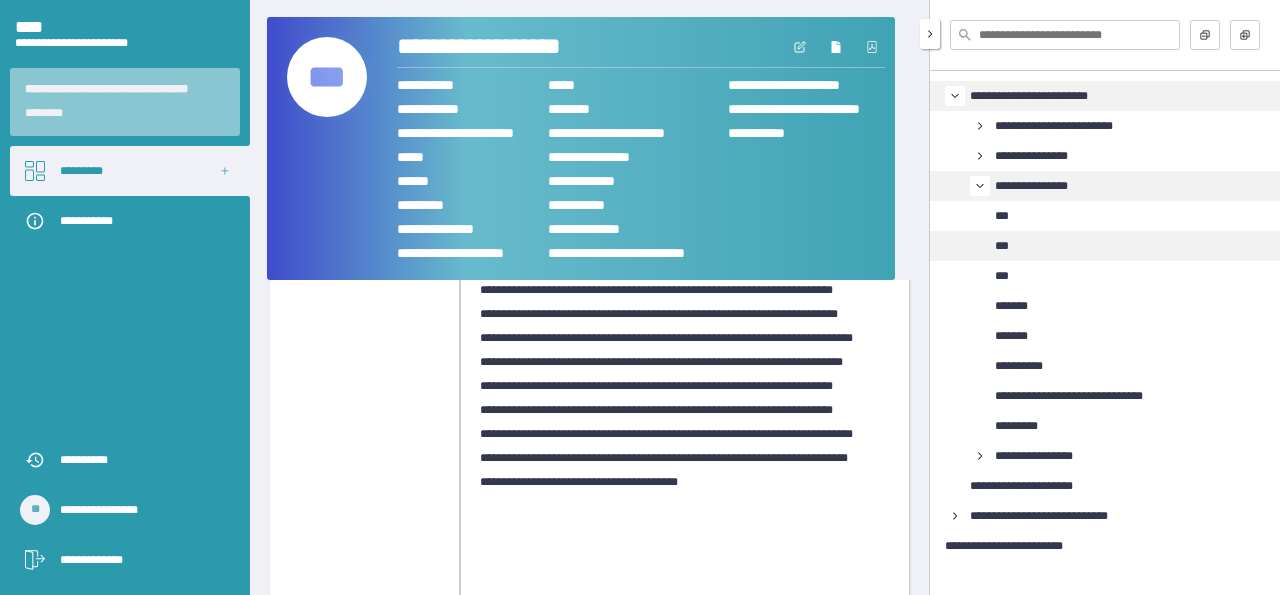 click on "***" at bounding box center [1006, 246] 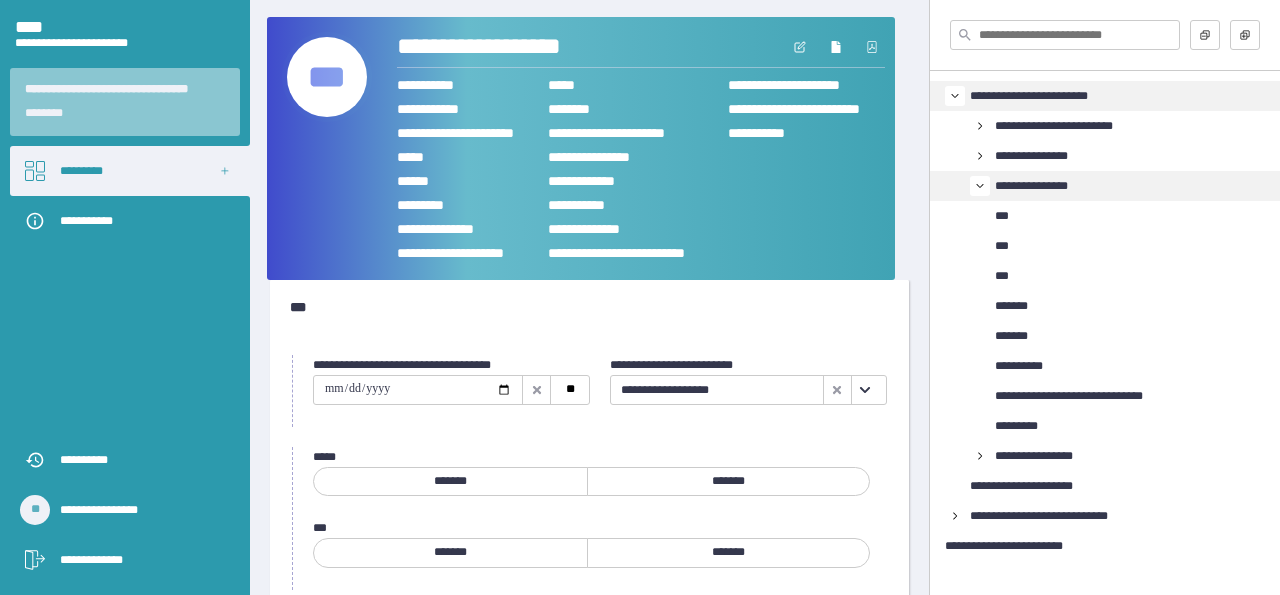 scroll, scrollTop: 0, scrollLeft: 0, axis: both 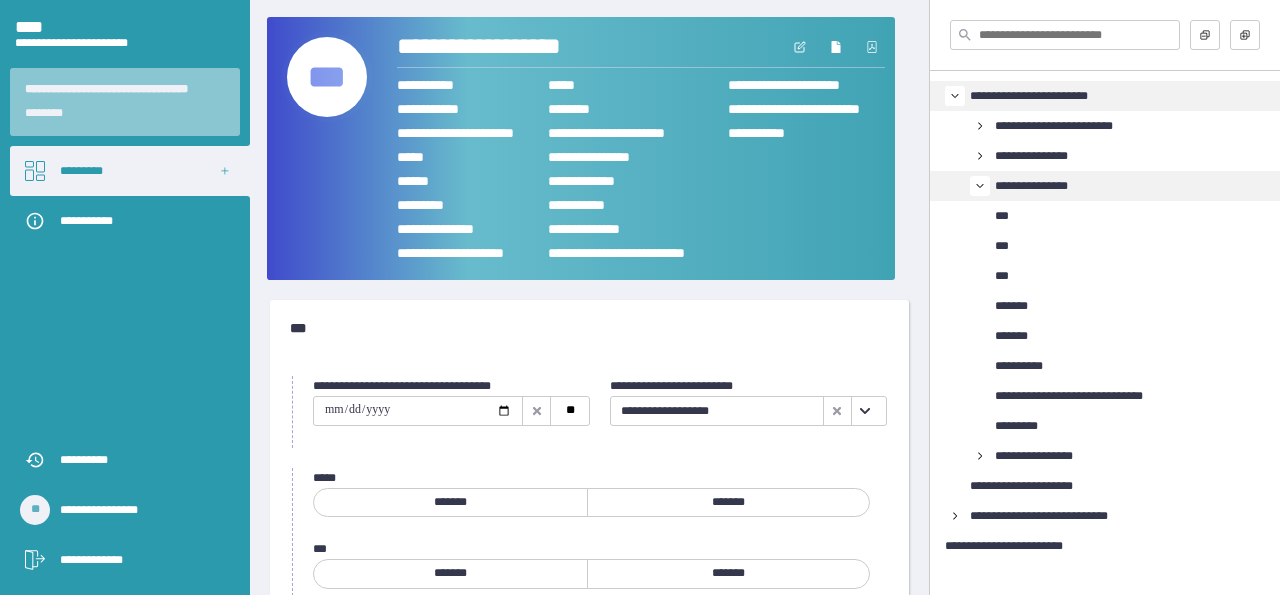 click at bounding box center (865, 411) 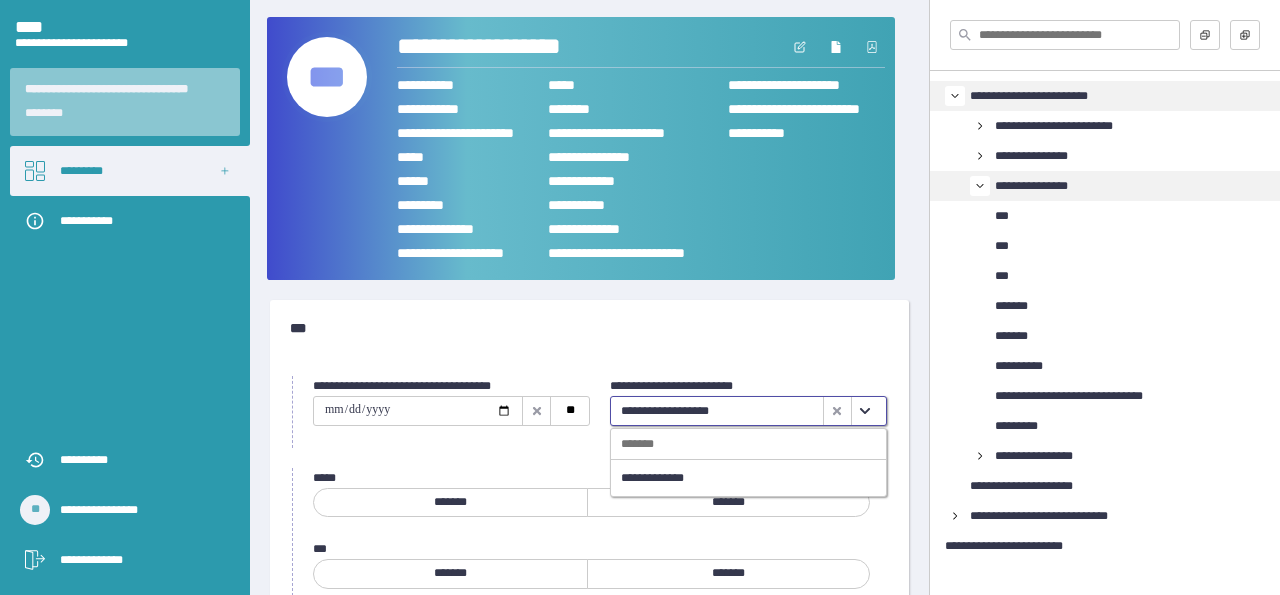 click at bounding box center [865, 411] 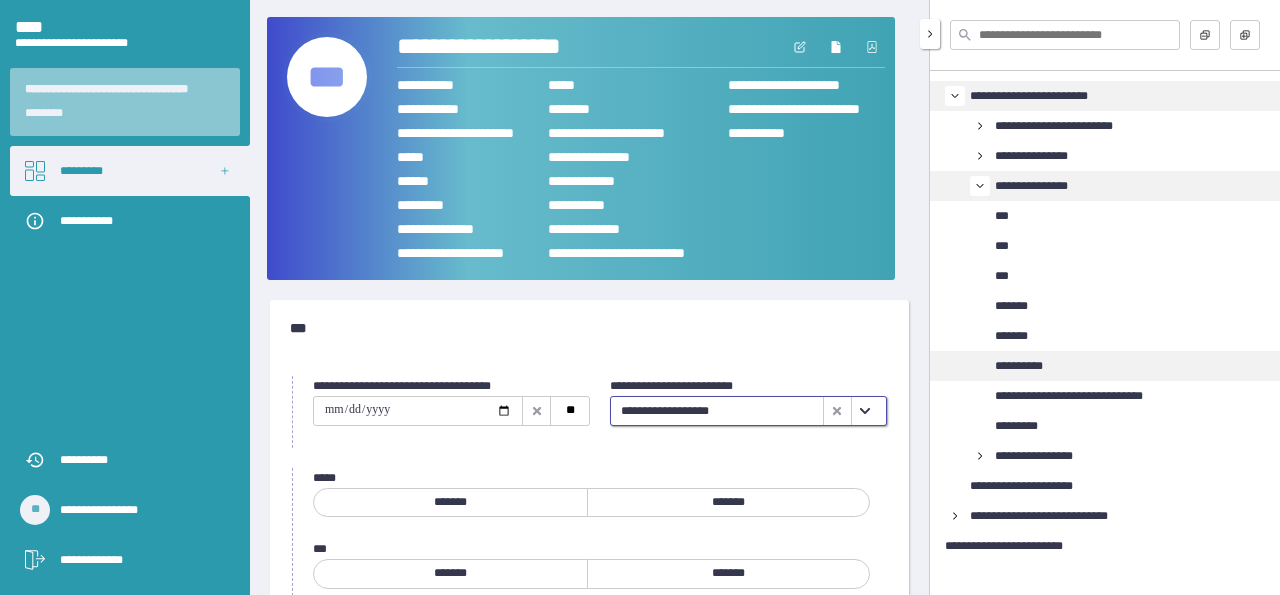 click on "**********" at bounding box center (1031, 366) 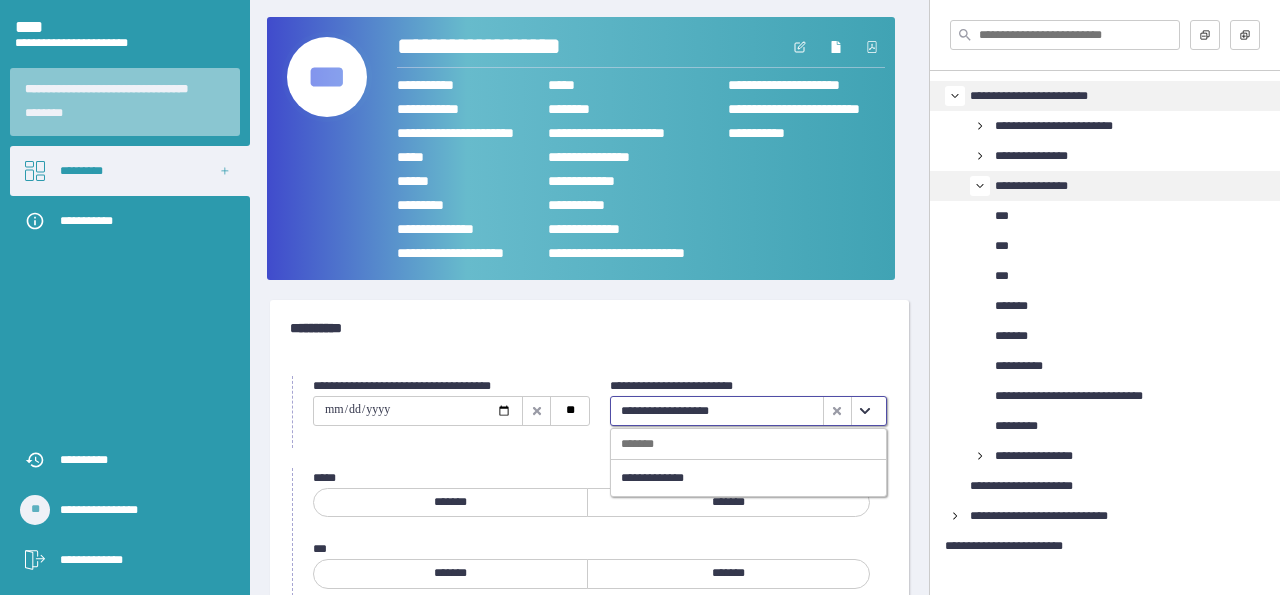 click 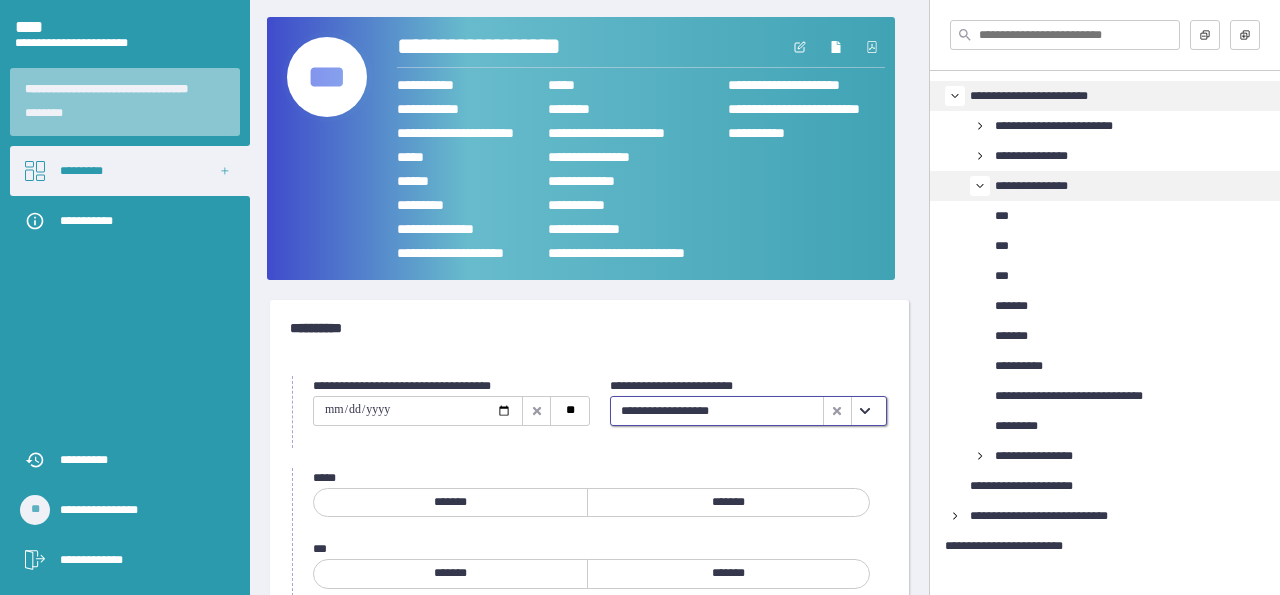click 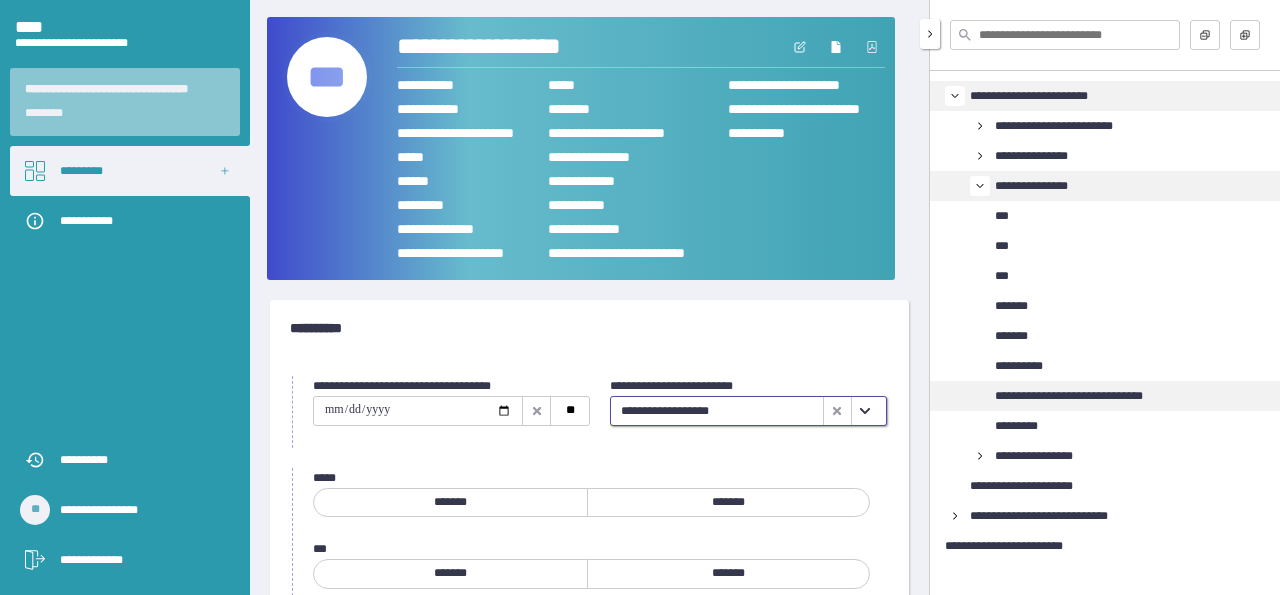 click on "**********" at bounding box center [1085, 396] 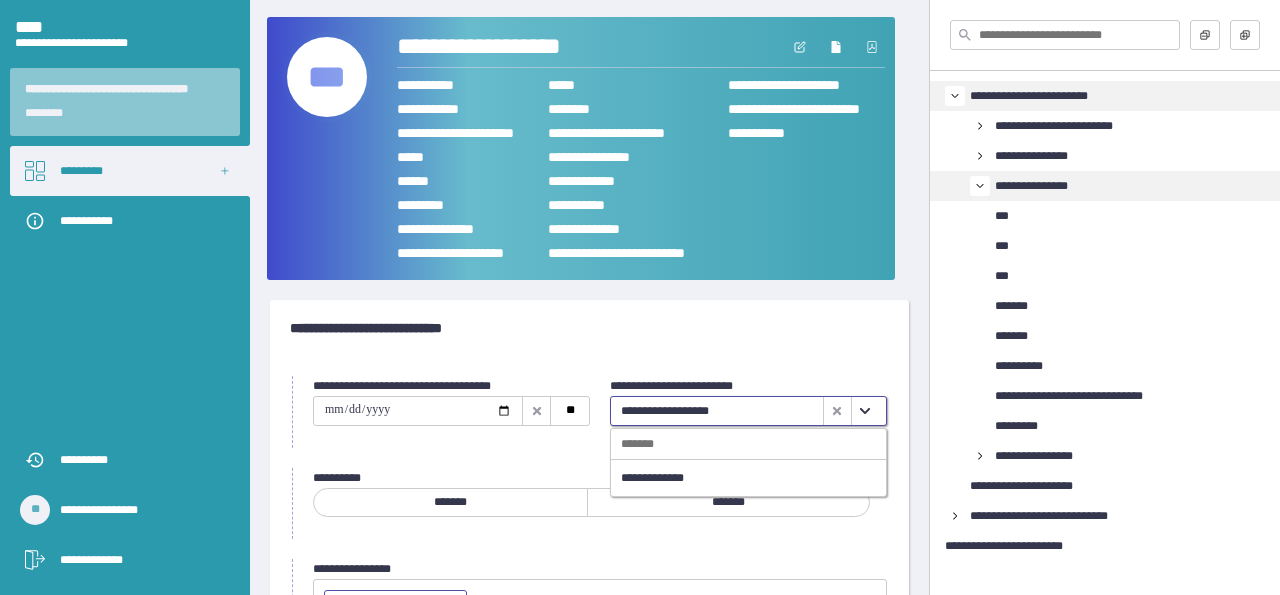 click at bounding box center (865, 411) 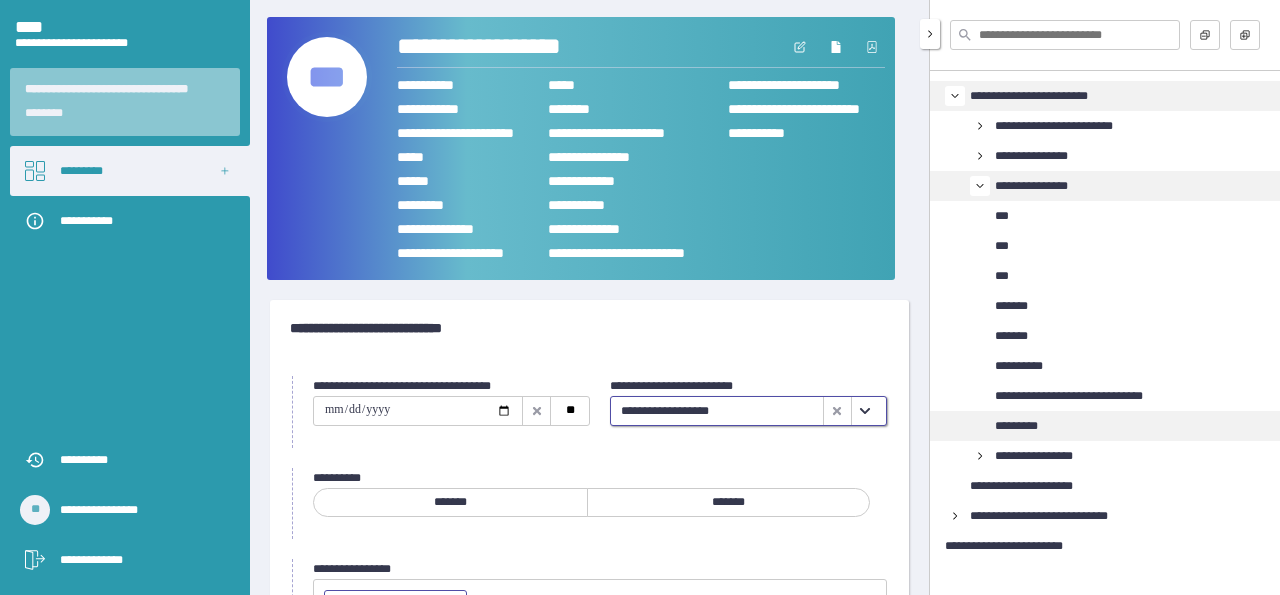 click on "*********" at bounding box center [1021, 426] 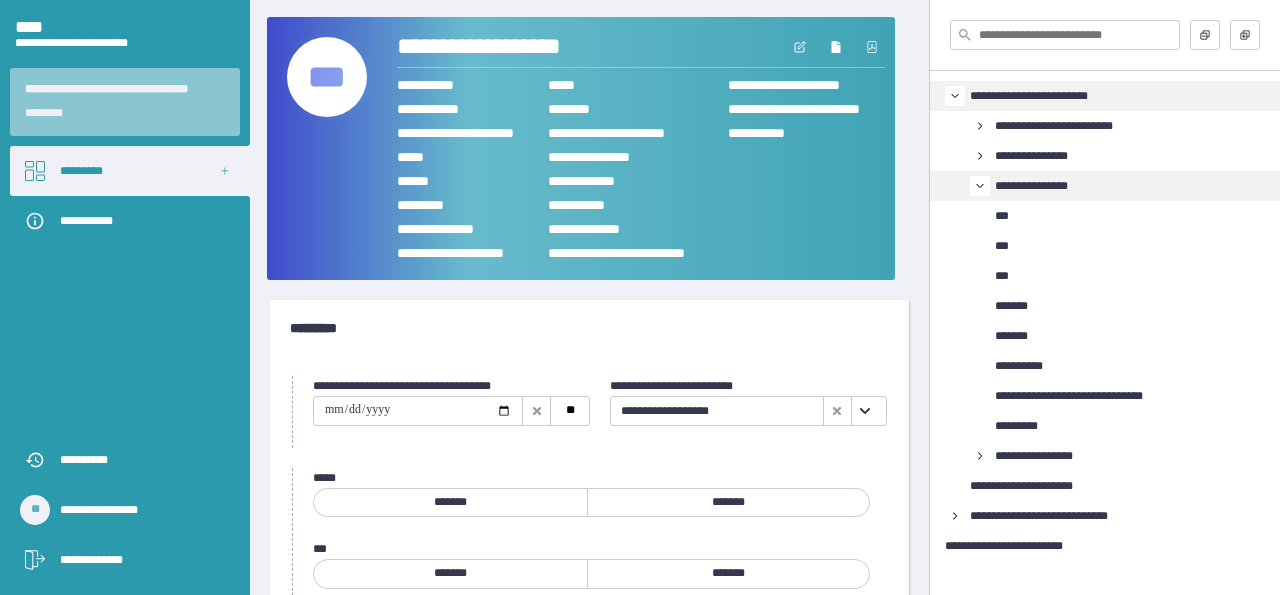 click 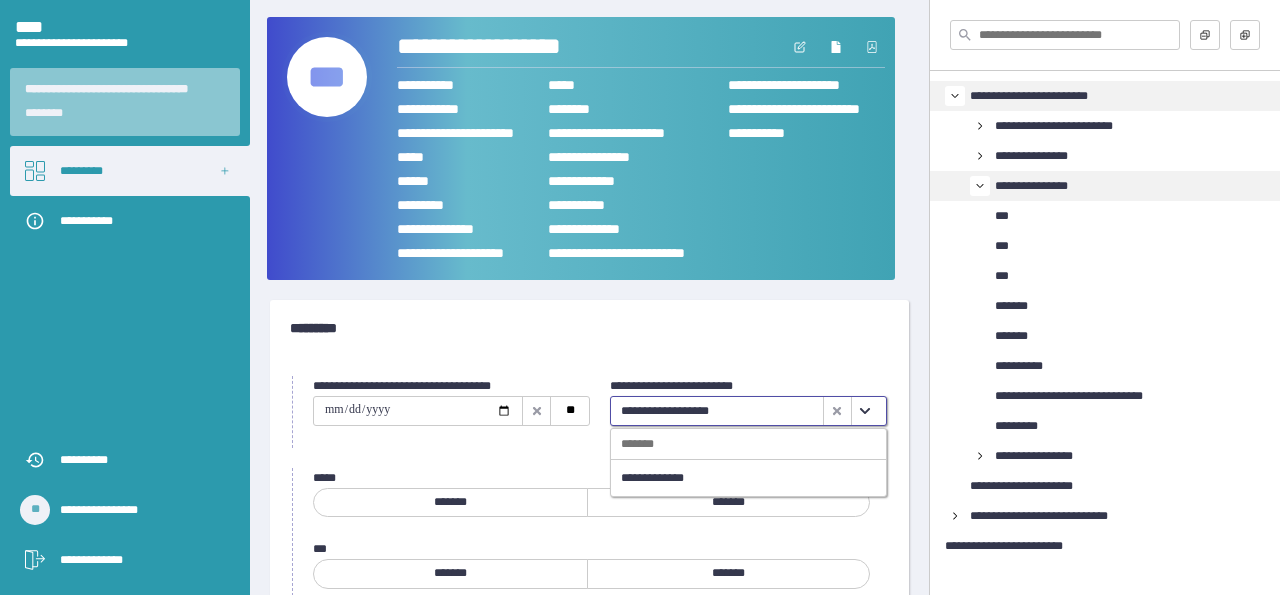 click 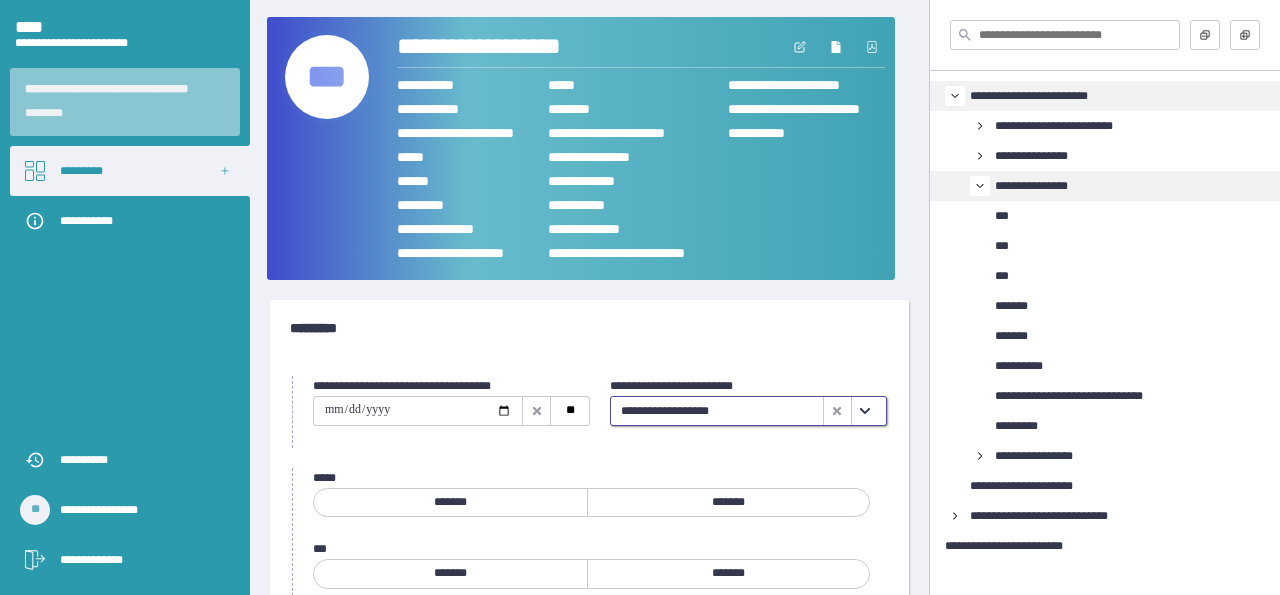 click on "***" at bounding box center [327, 77] 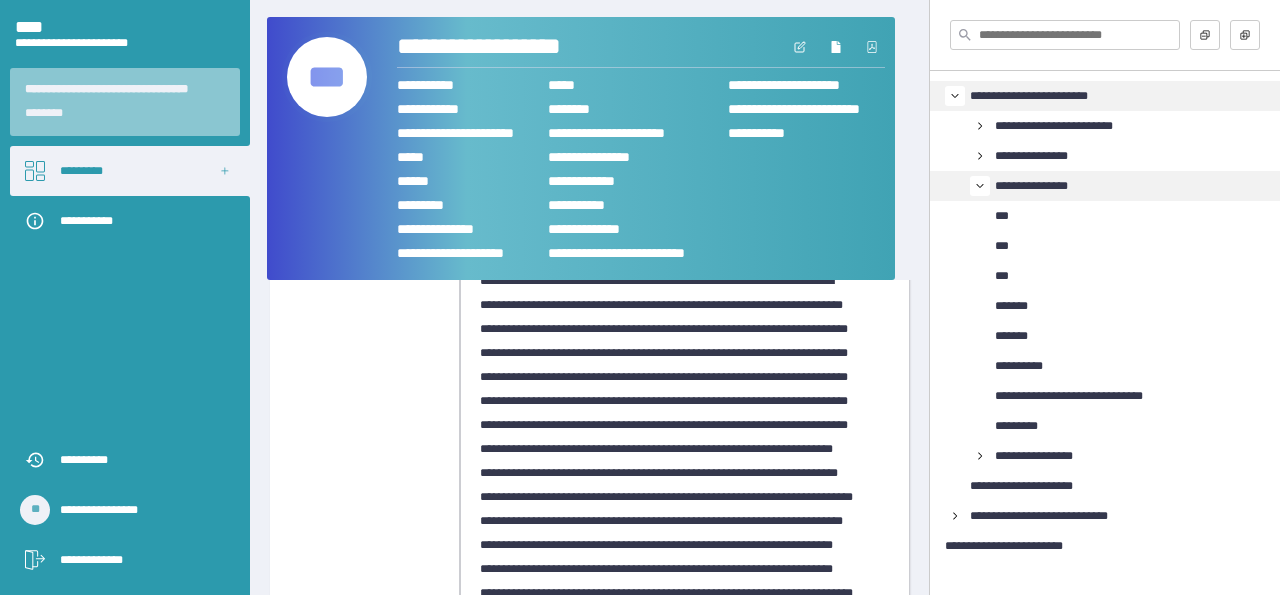 scroll, scrollTop: 300, scrollLeft: 0, axis: vertical 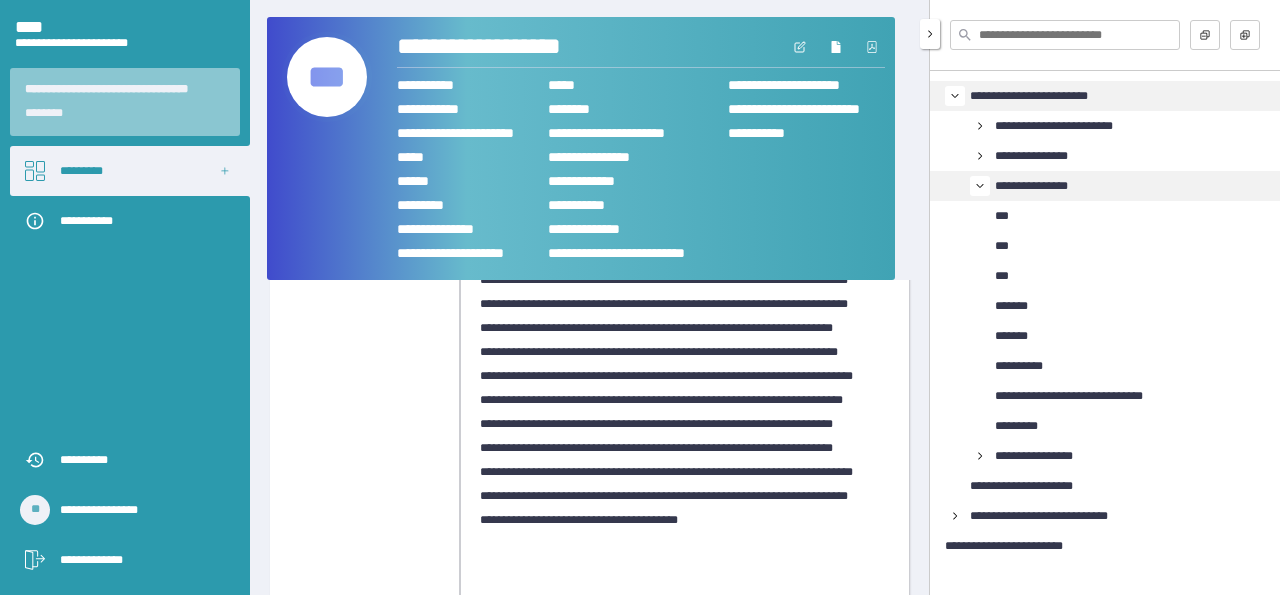 click at bounding box center [1065, 35] 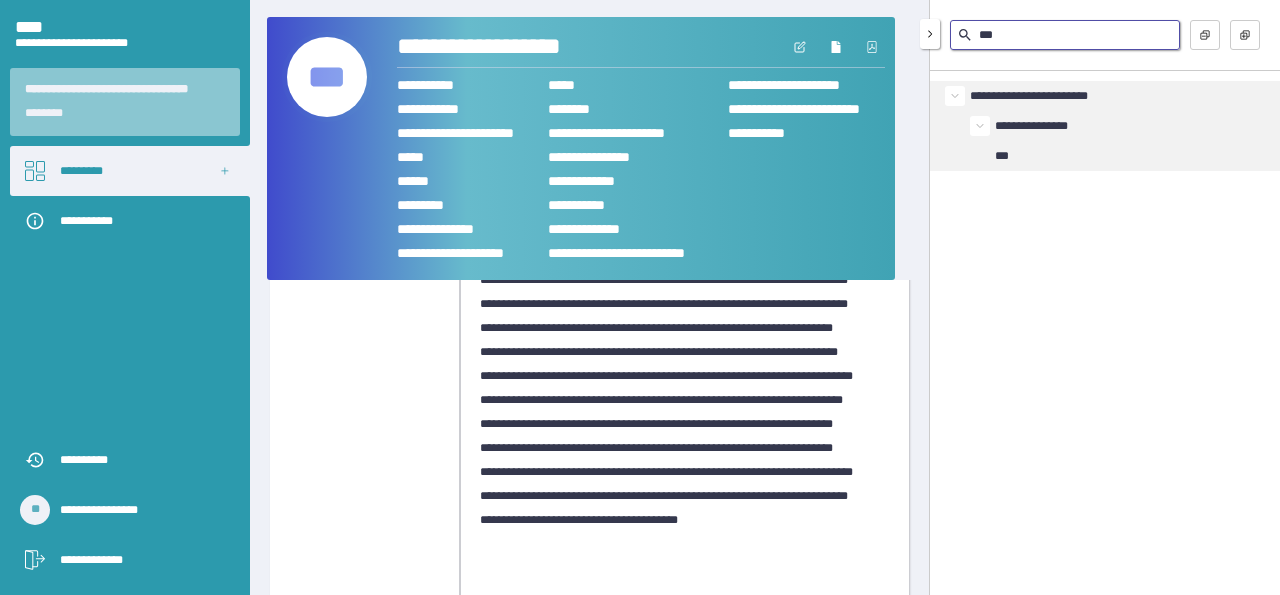 type on "***" 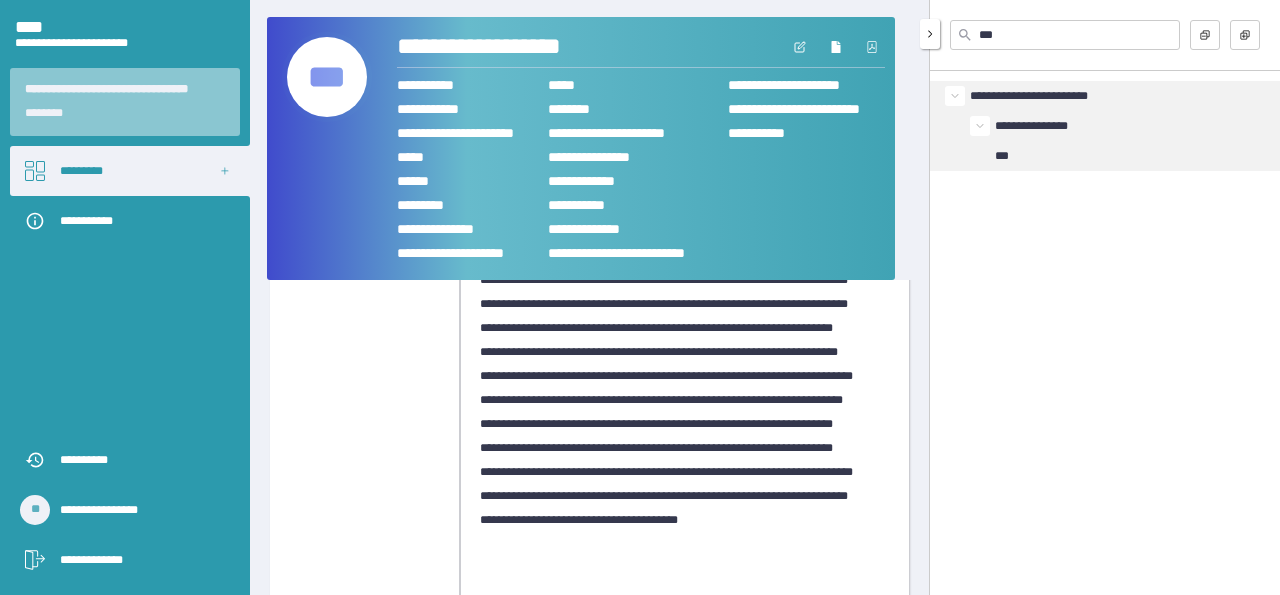 click on "***" at bounding box center (1009, 156) 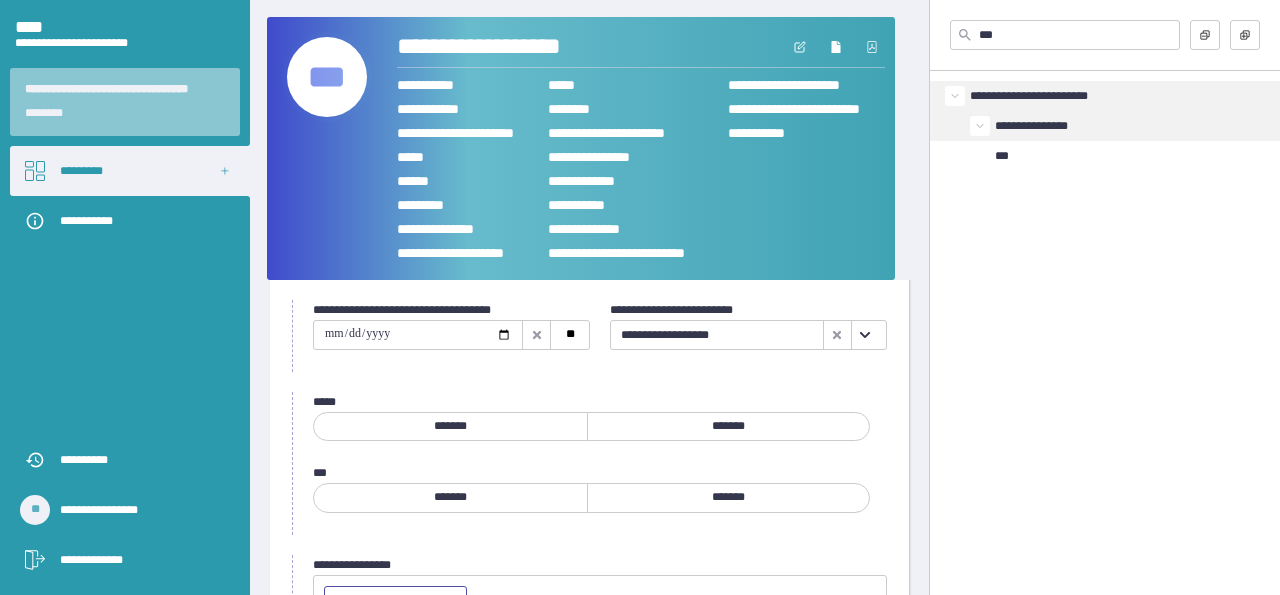 scroll, scrollTop: 0, scrollLeft: 0, axis: both 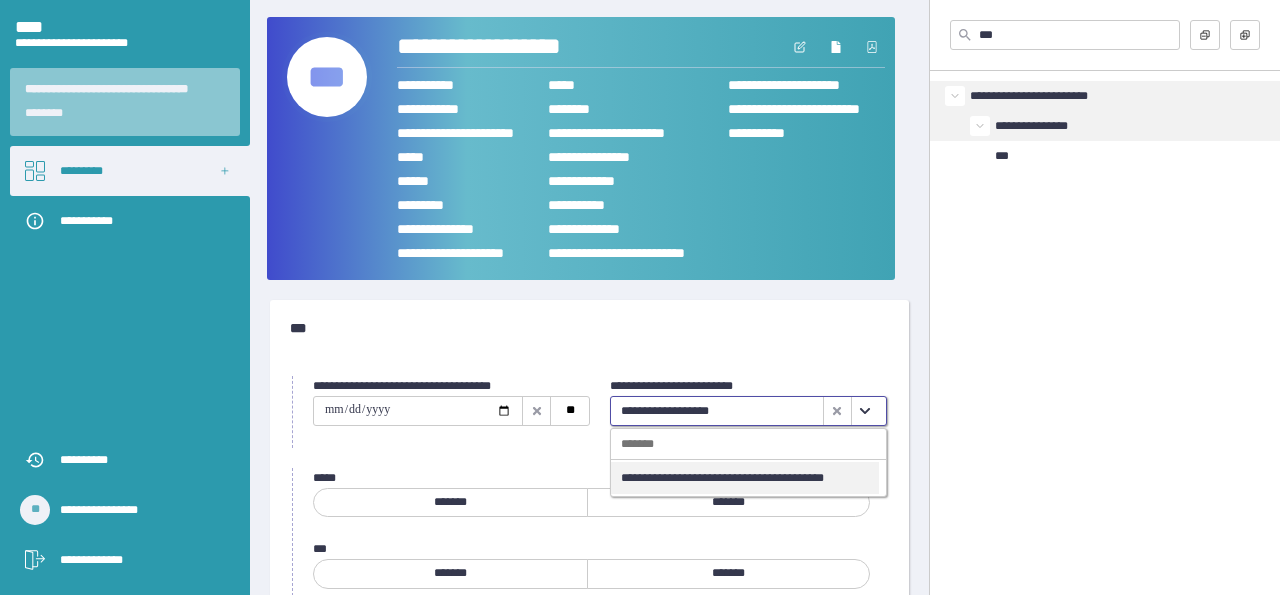 click 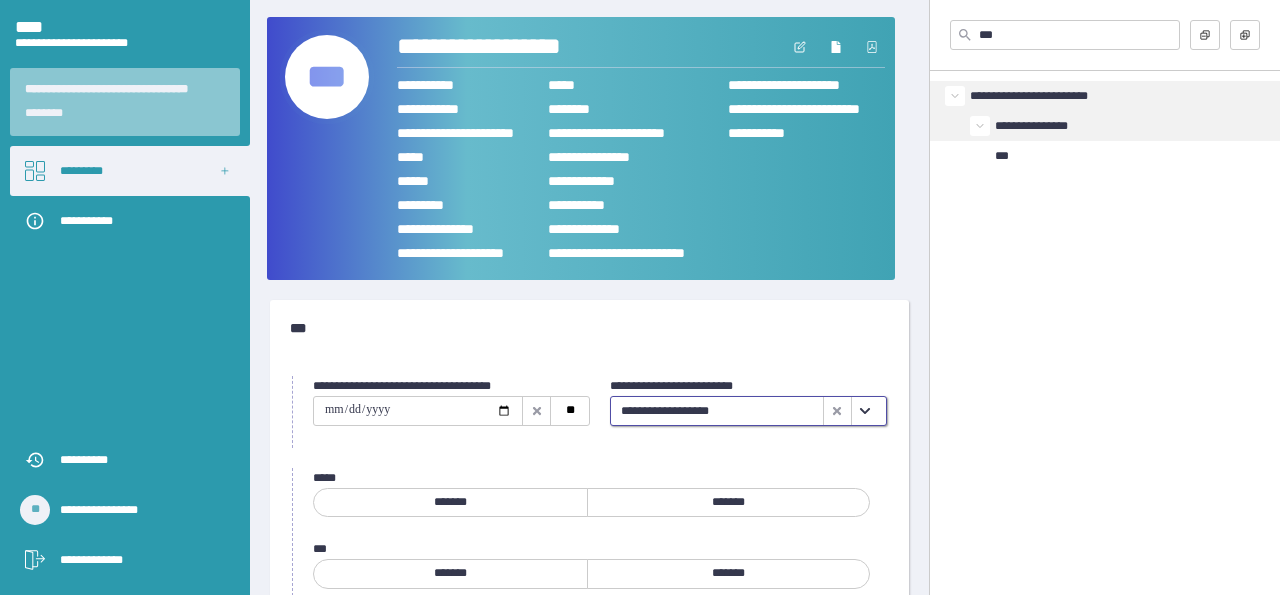 click on "***" at bounding box center [327, 77] 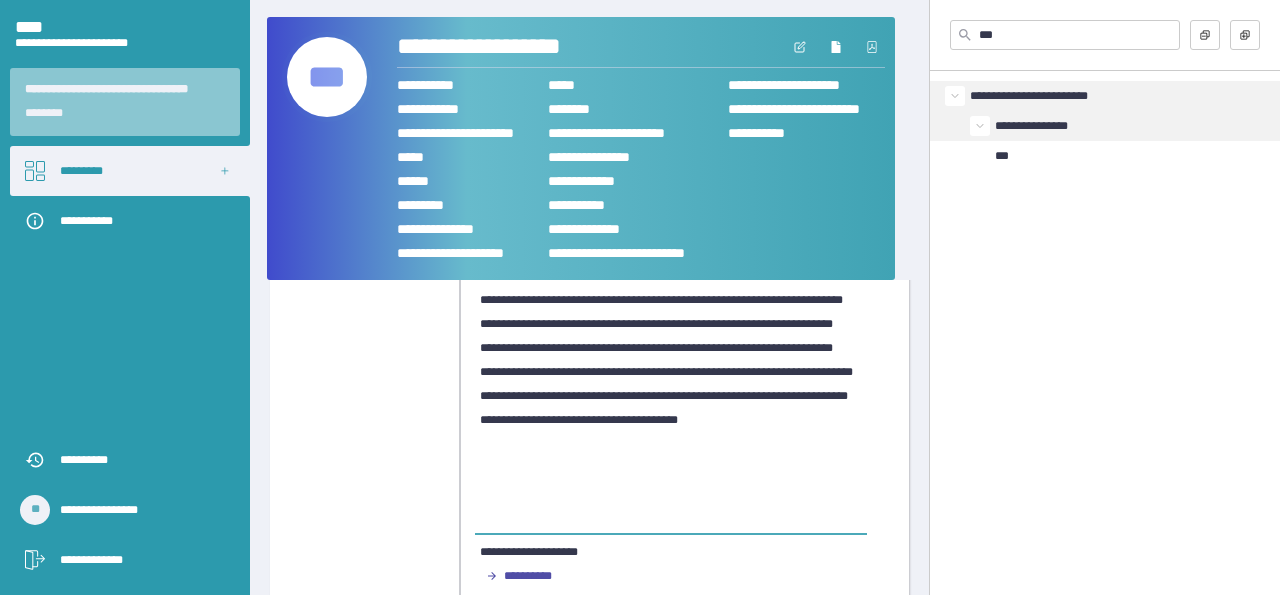 scroll, scrollTop: 0, scrollLeft: 0, axis: both 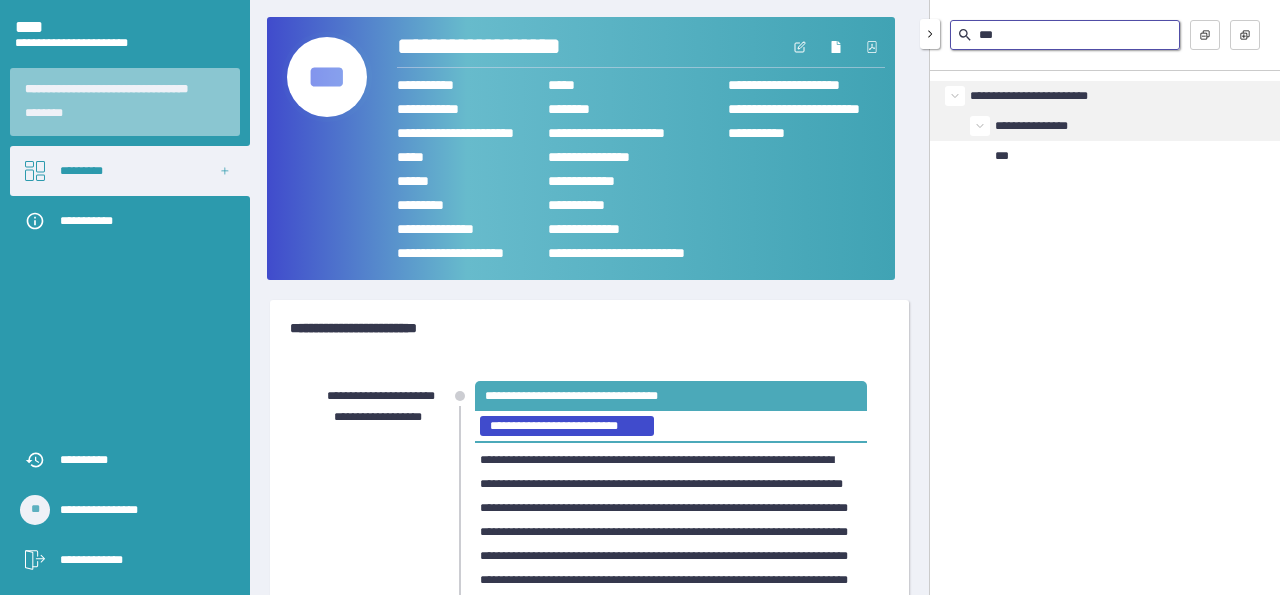 drag, startPoint x: 1009, startPoint y: 37, endPoint x: 953, endPoint y: 35, distance: 56.0357 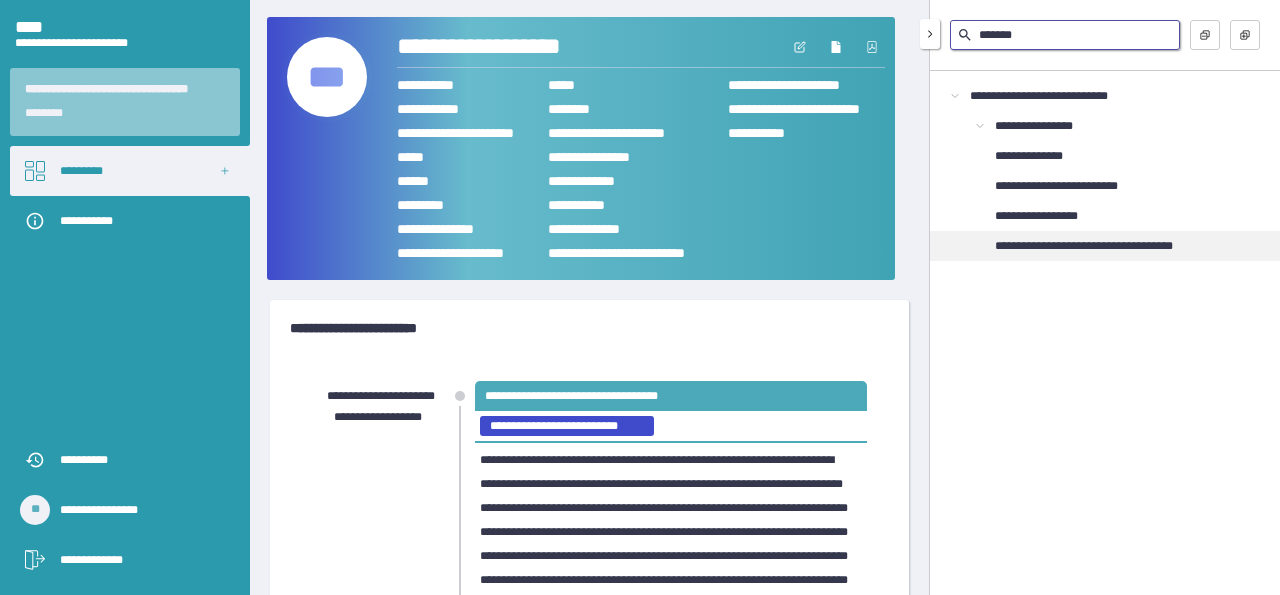 type on "*******" 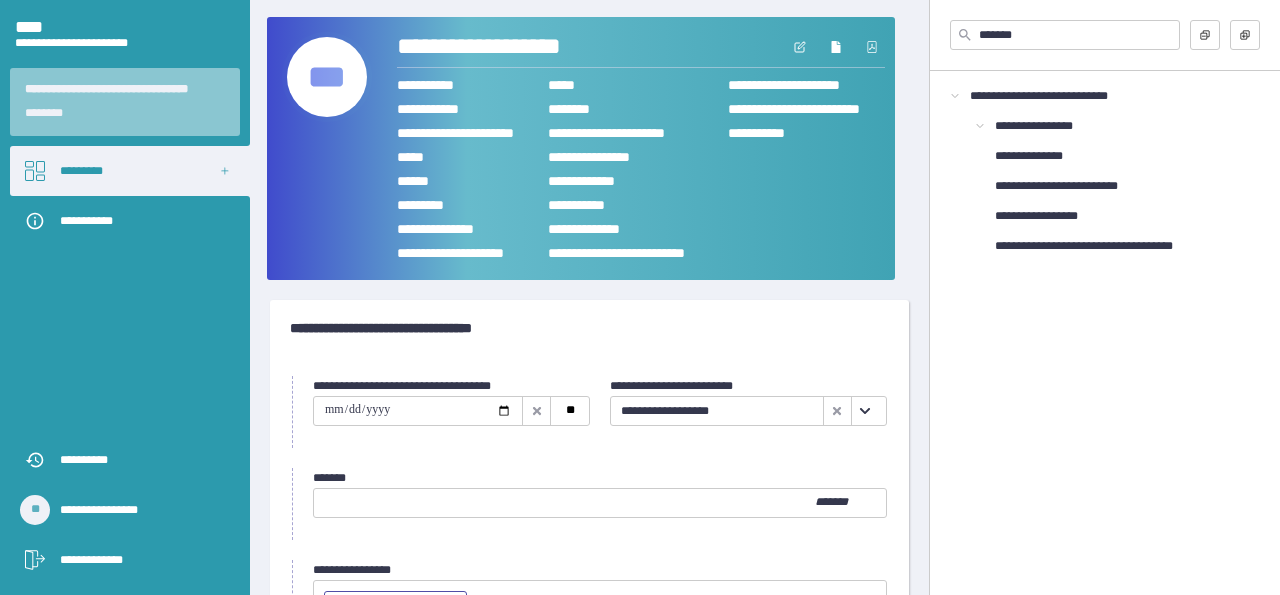 click 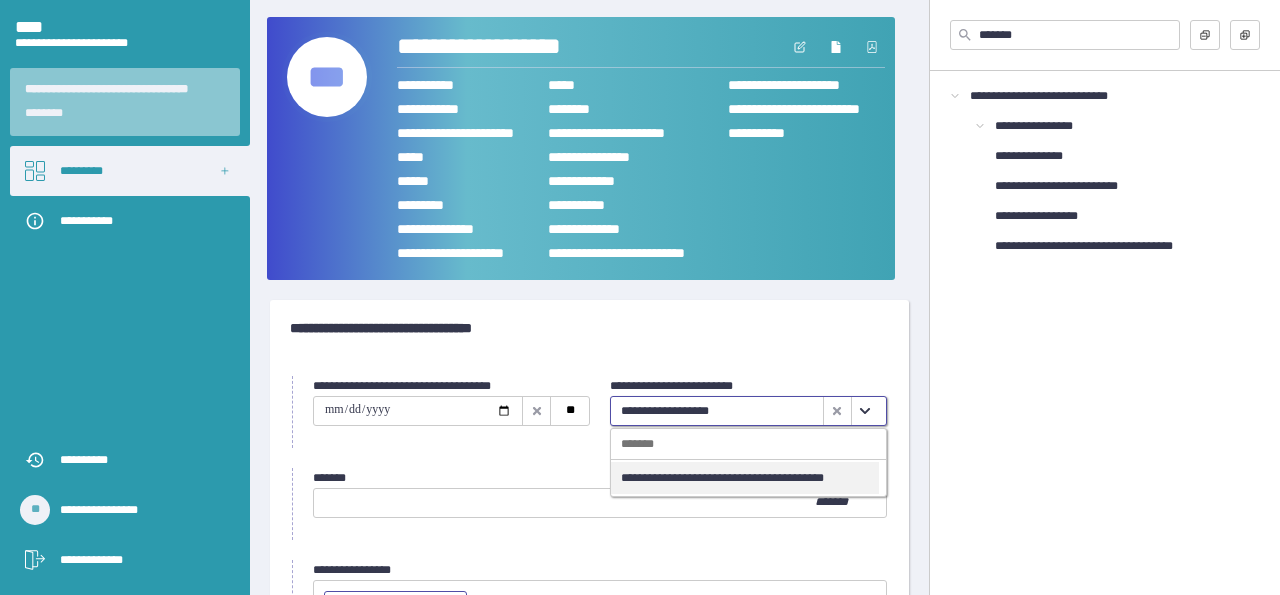 click on "**********" at bounding box center (745, 478) 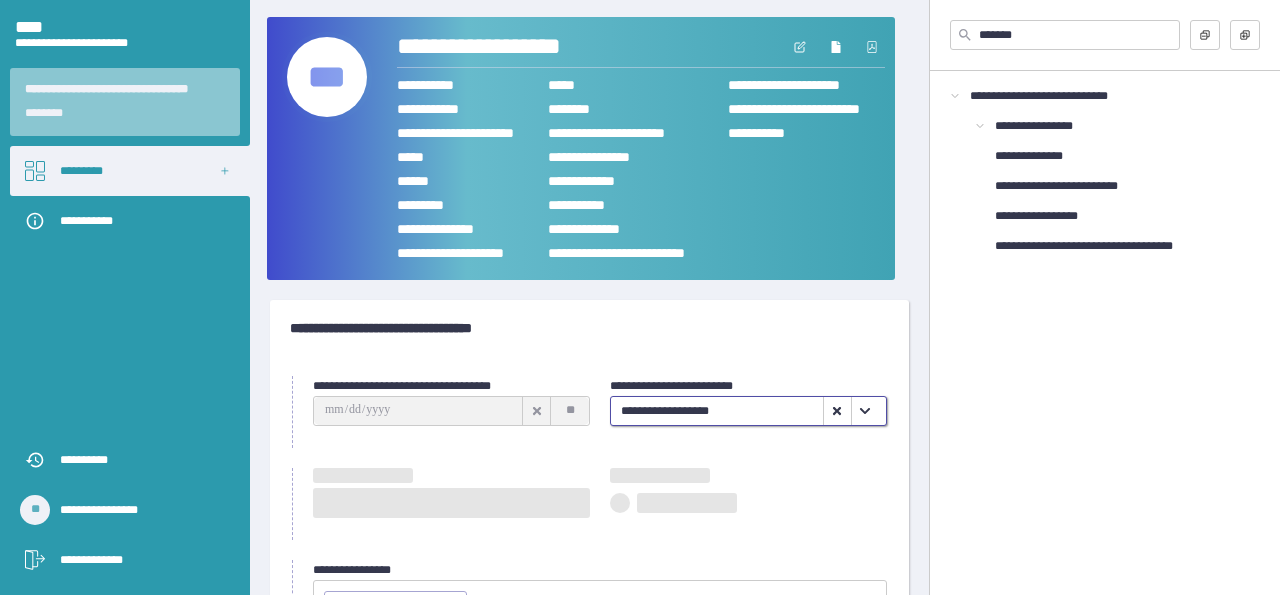 type on "**********" 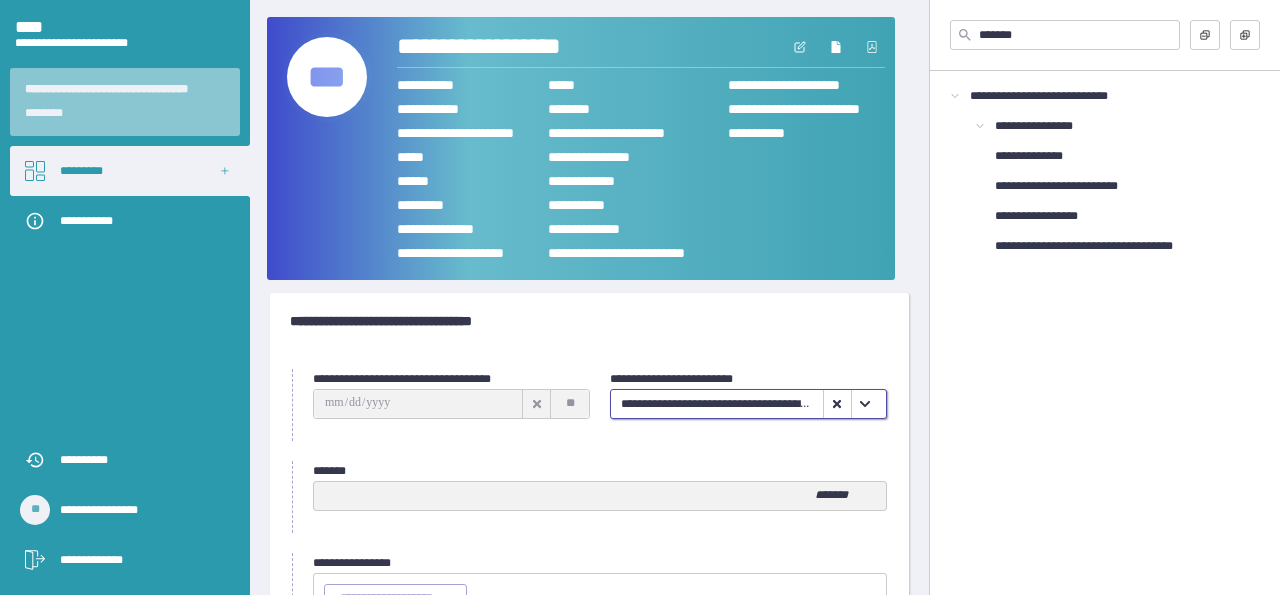scroll, scrollTop: 0, scrollLeft: 0, axis: both 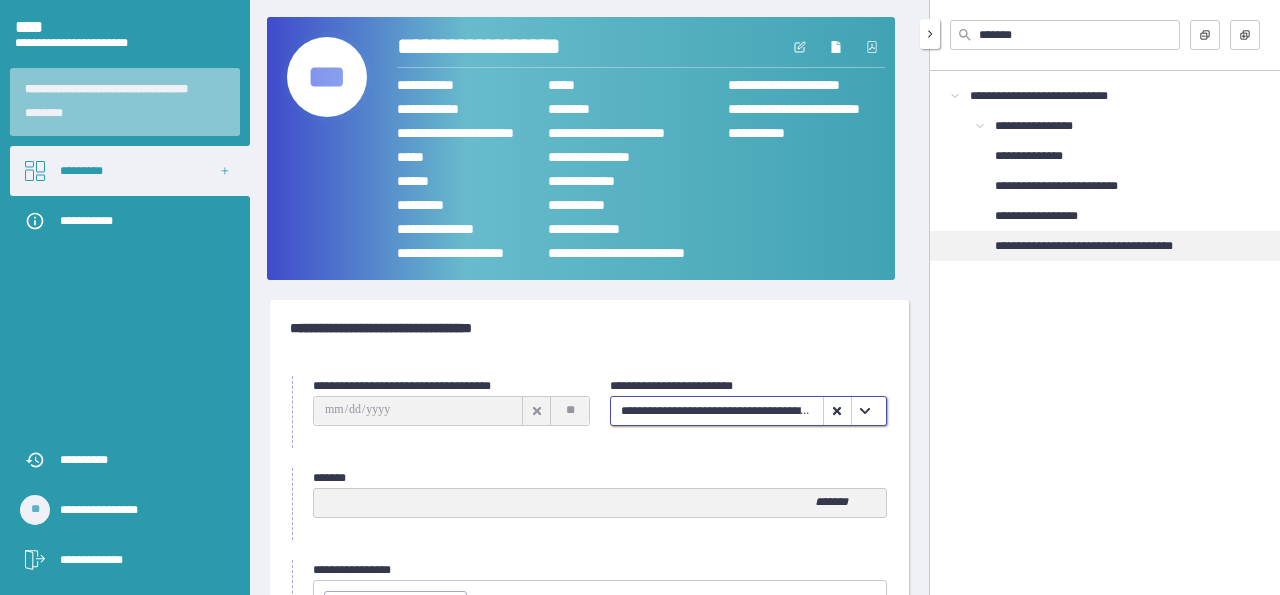 click on "**********" at bounding box center [1102, 246] 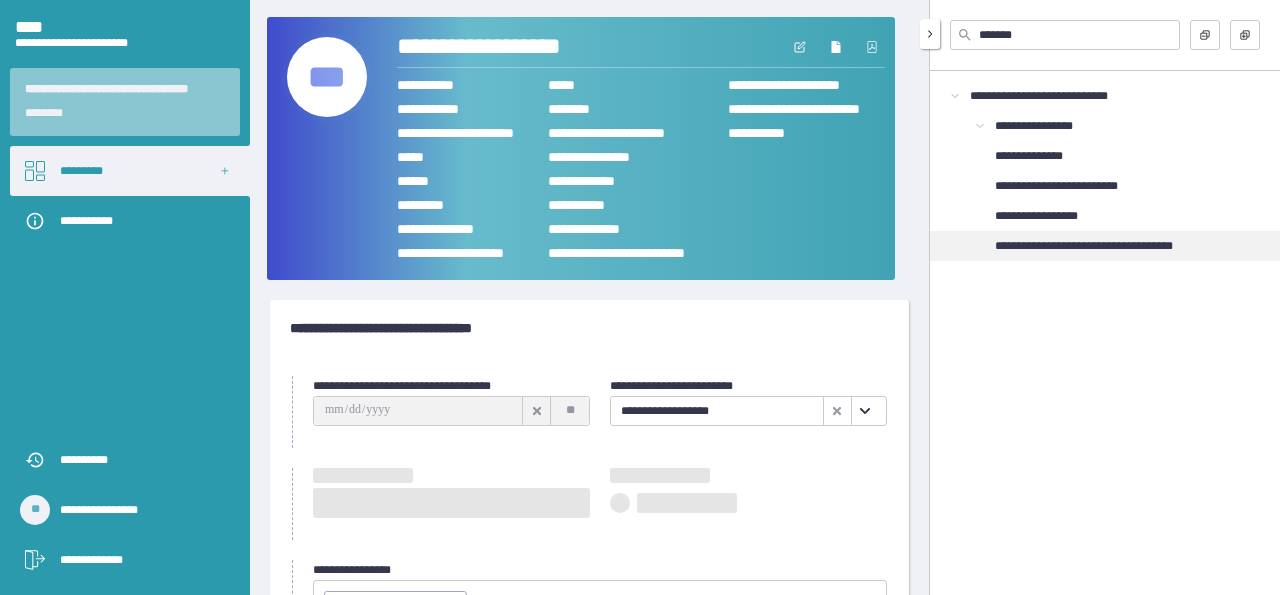type 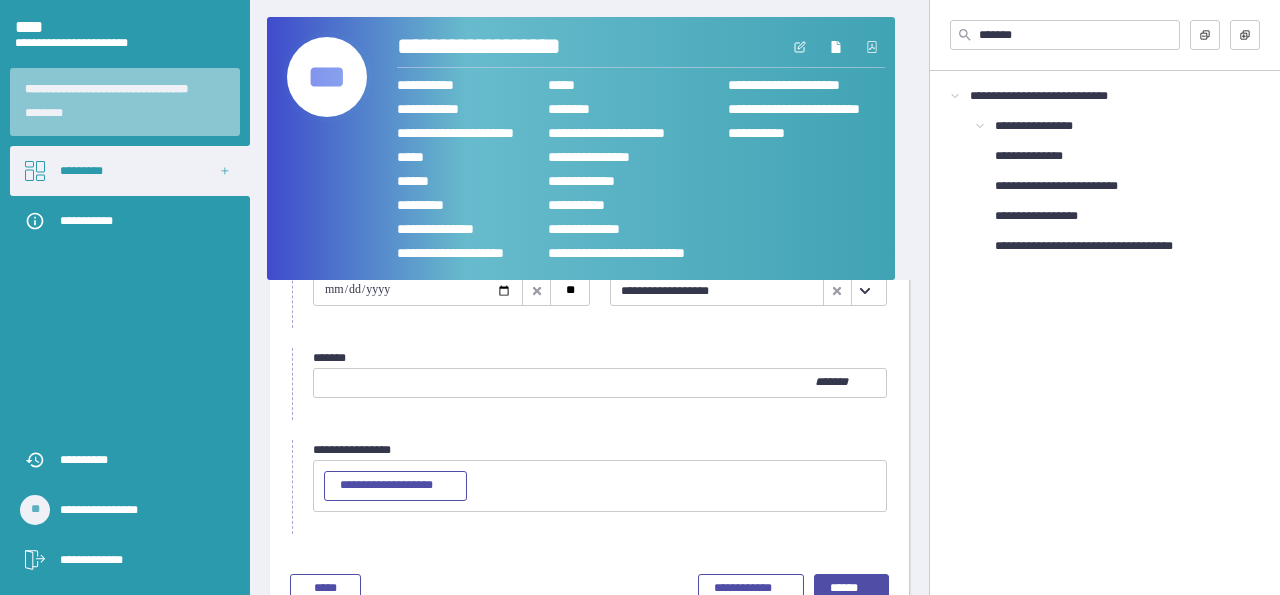 scroll, scrollTop: 166, scrollLeft: 0, axis: vertical 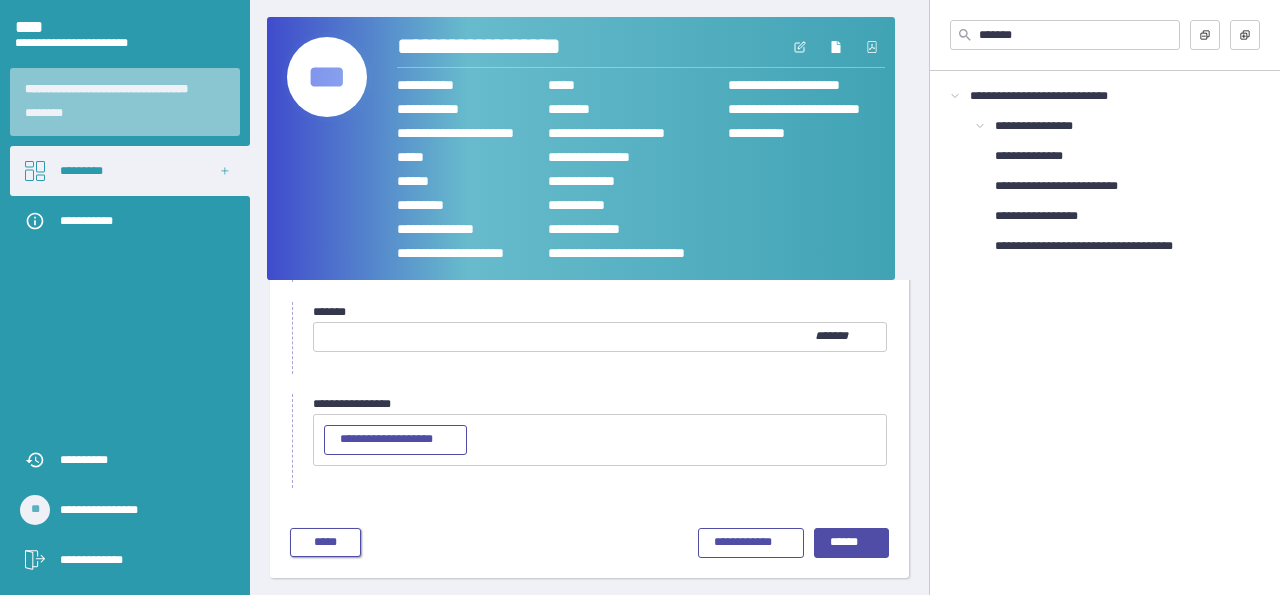 click on "*****" at bounding box center (325, 542) 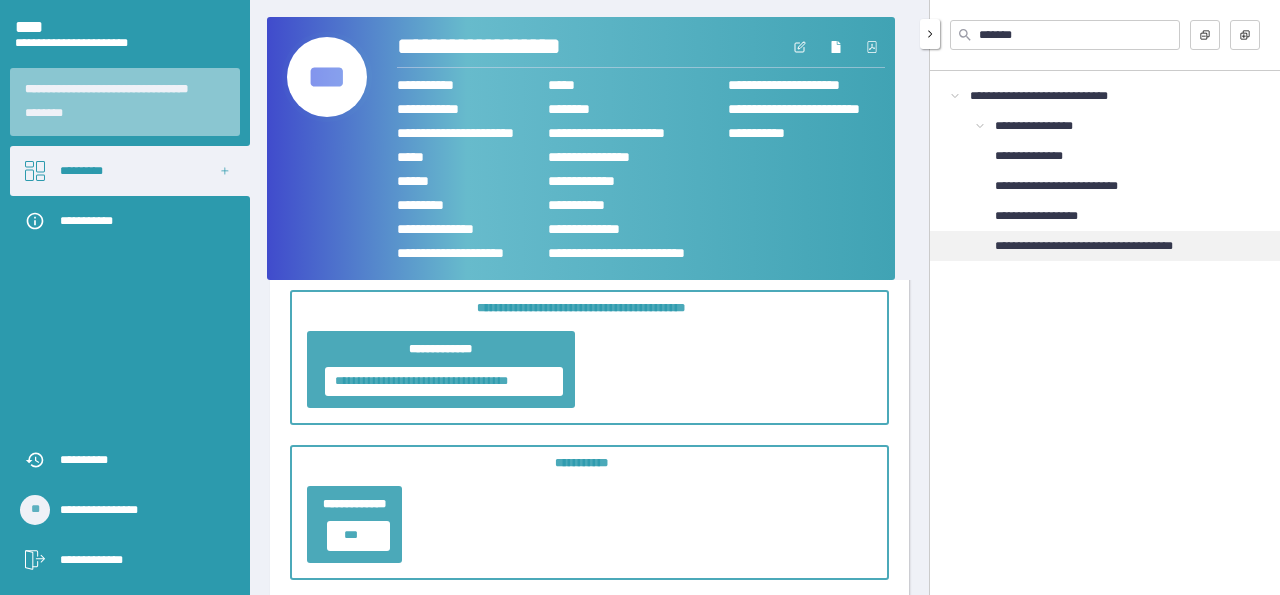 click on "**********" at bounding box center [1102, 246] 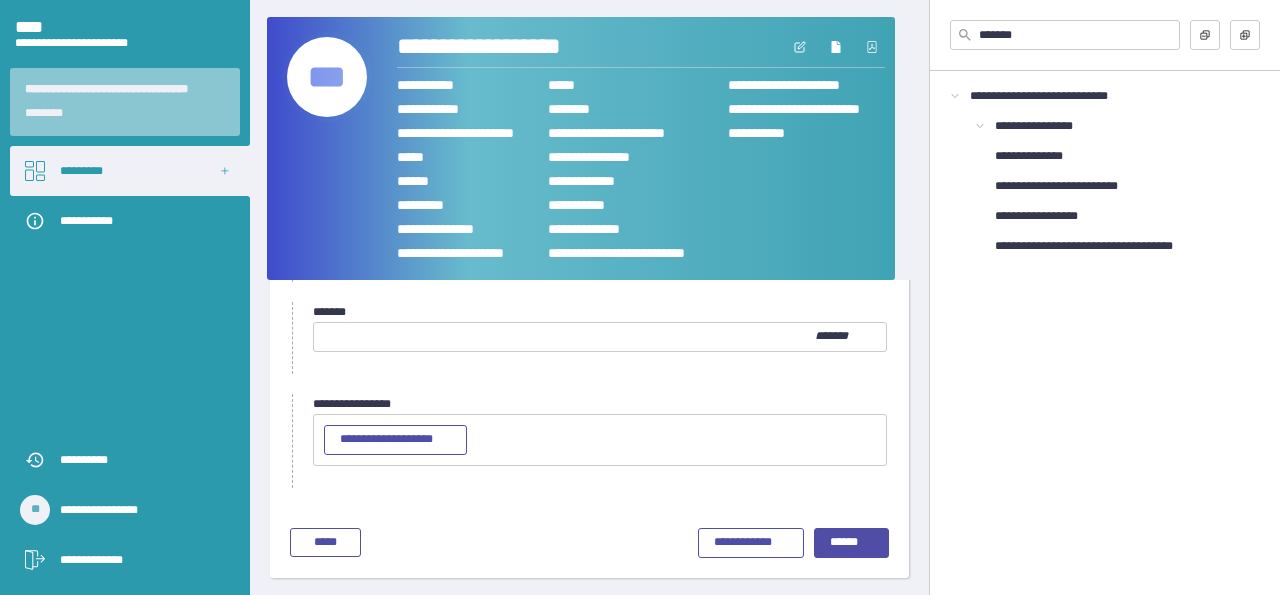 scroll, scrollTop: 0, scrollLeft: 0, axis: both 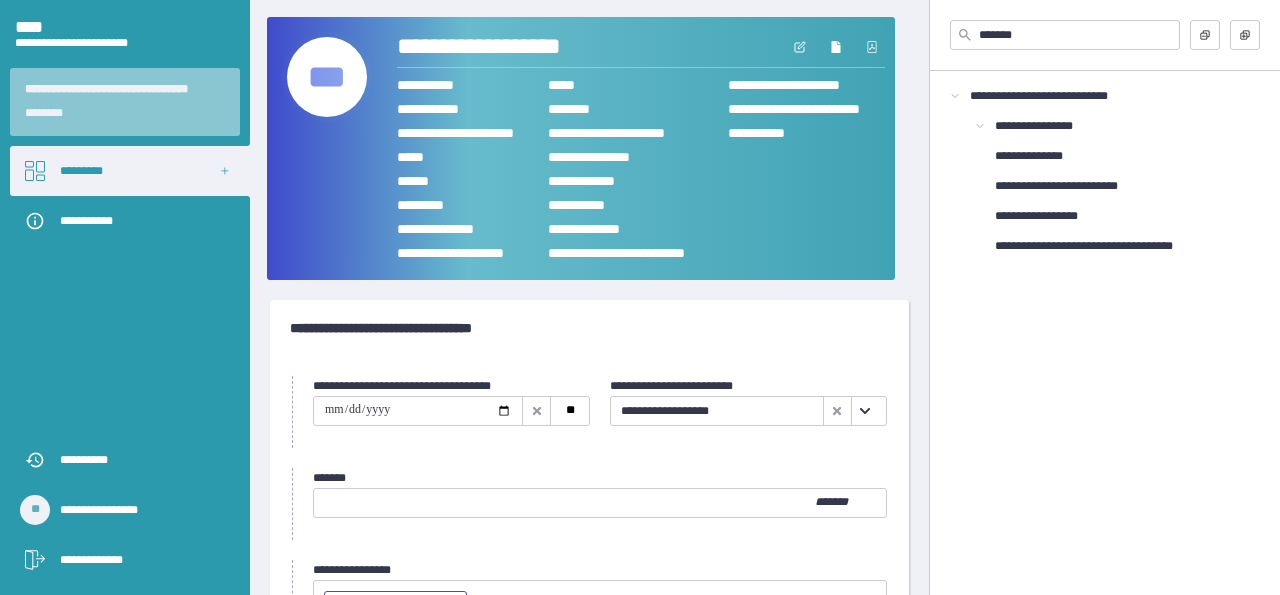 click at bounding box center (418, 411) 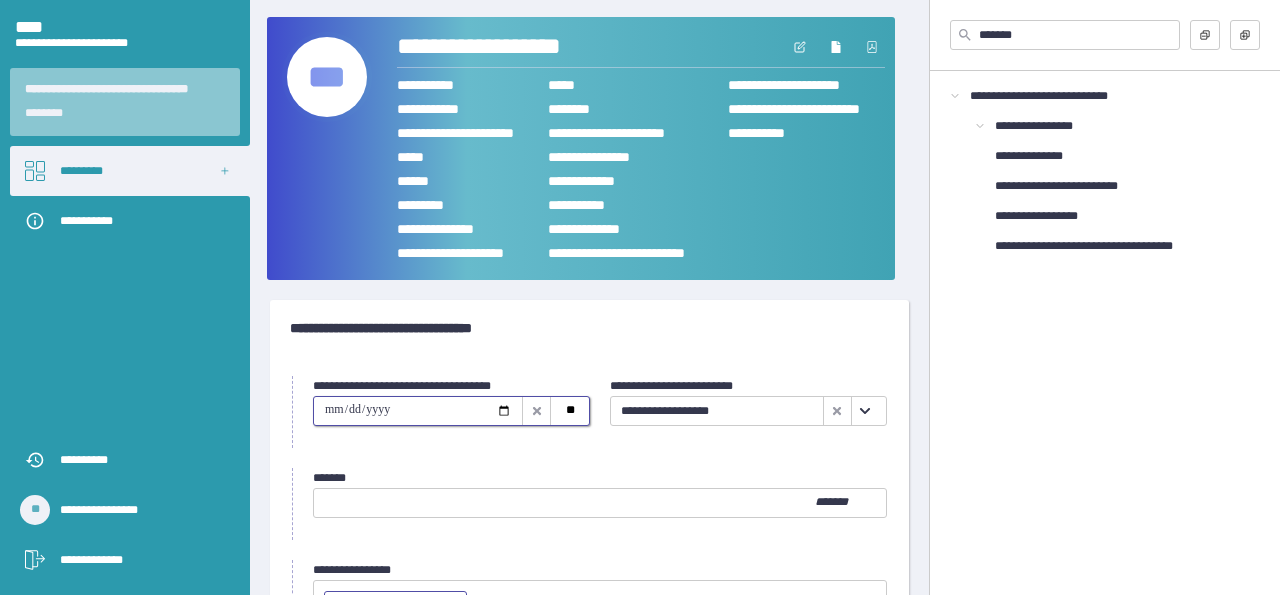 type on "**********" 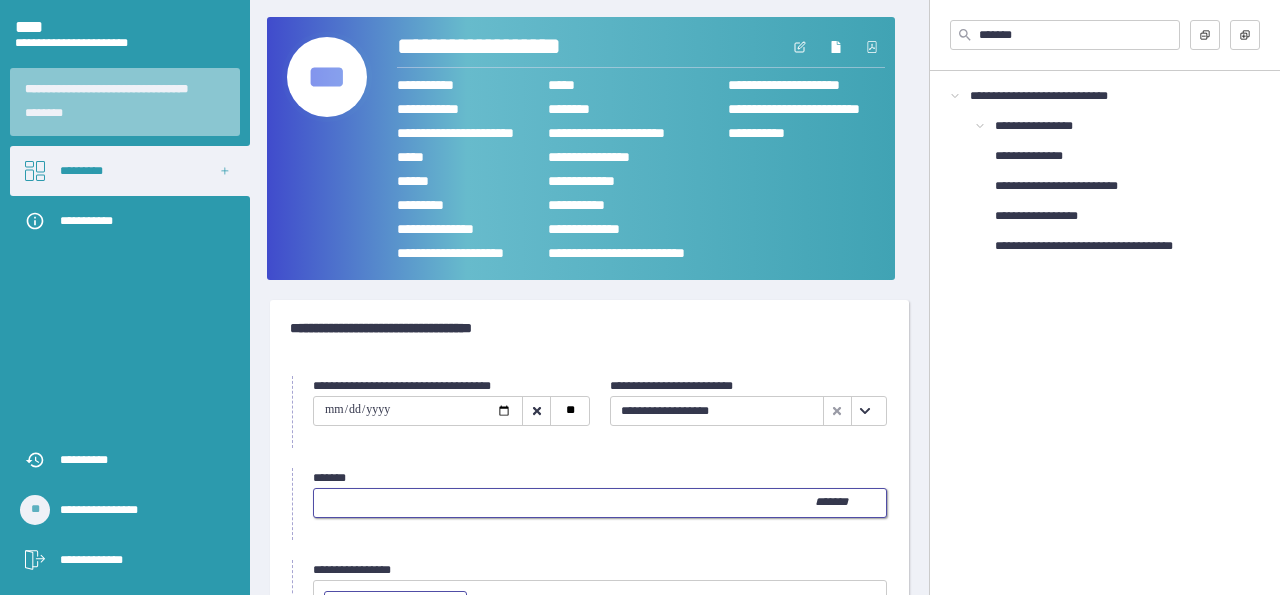 click at bounding box center (564, 503) 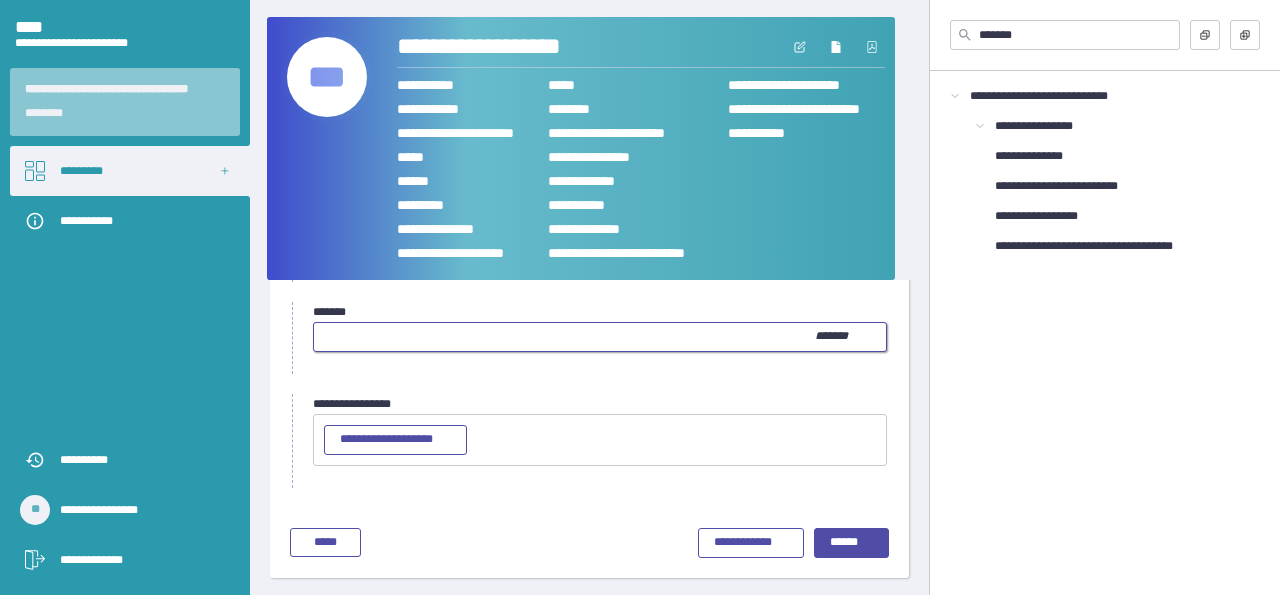 type on "**" 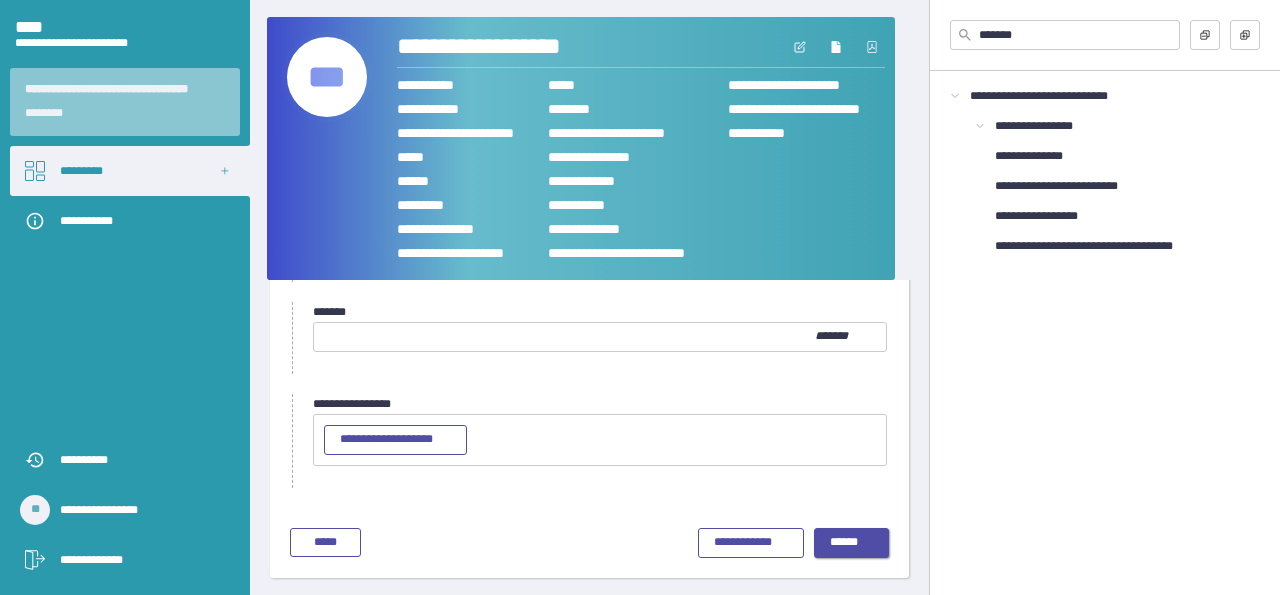 click on "******" at bounding box center [852, 543] 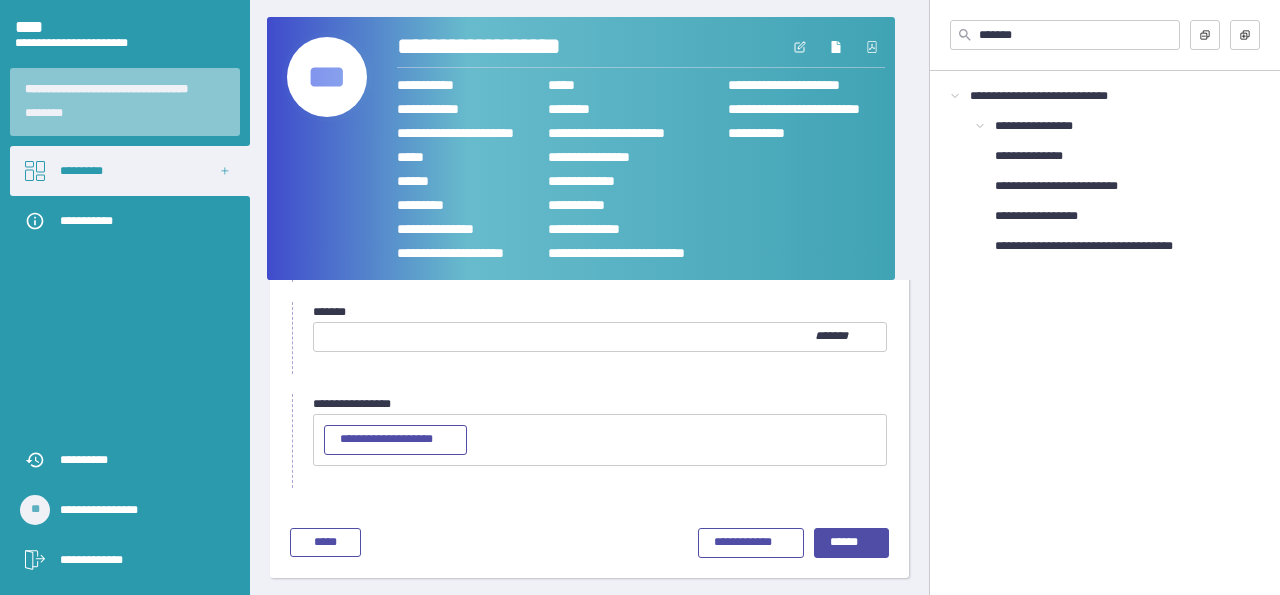 scroll, scrollTop: 156, scrollLeft: 0, axis: vertical 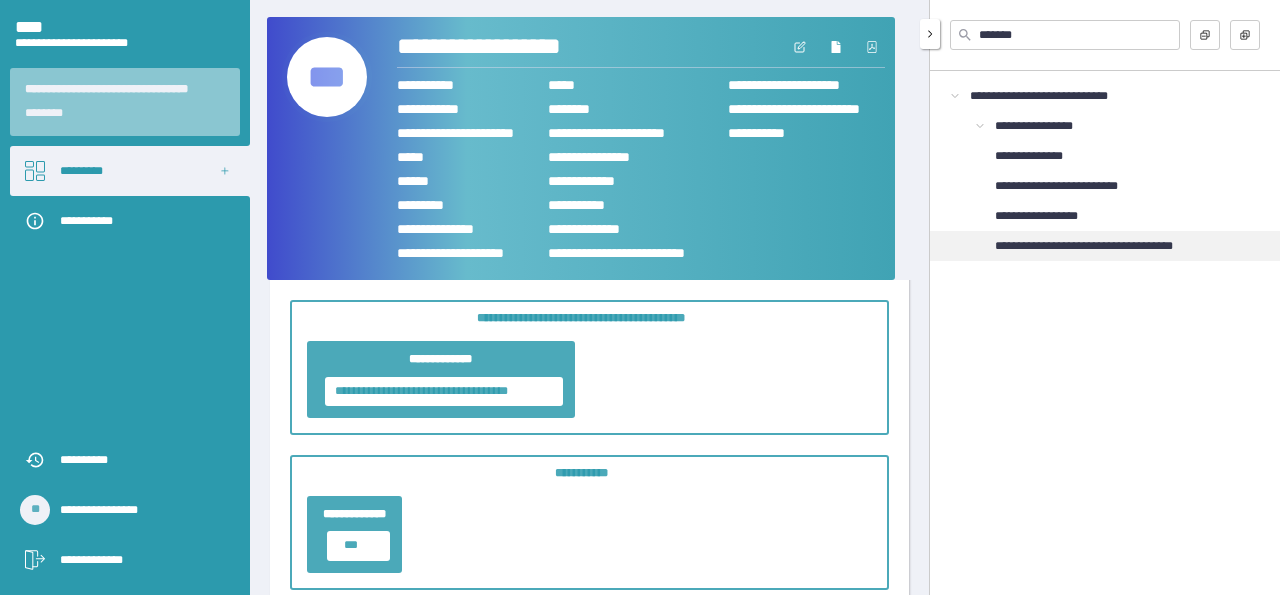 click on "**********" at bounding box center [1102, 246] 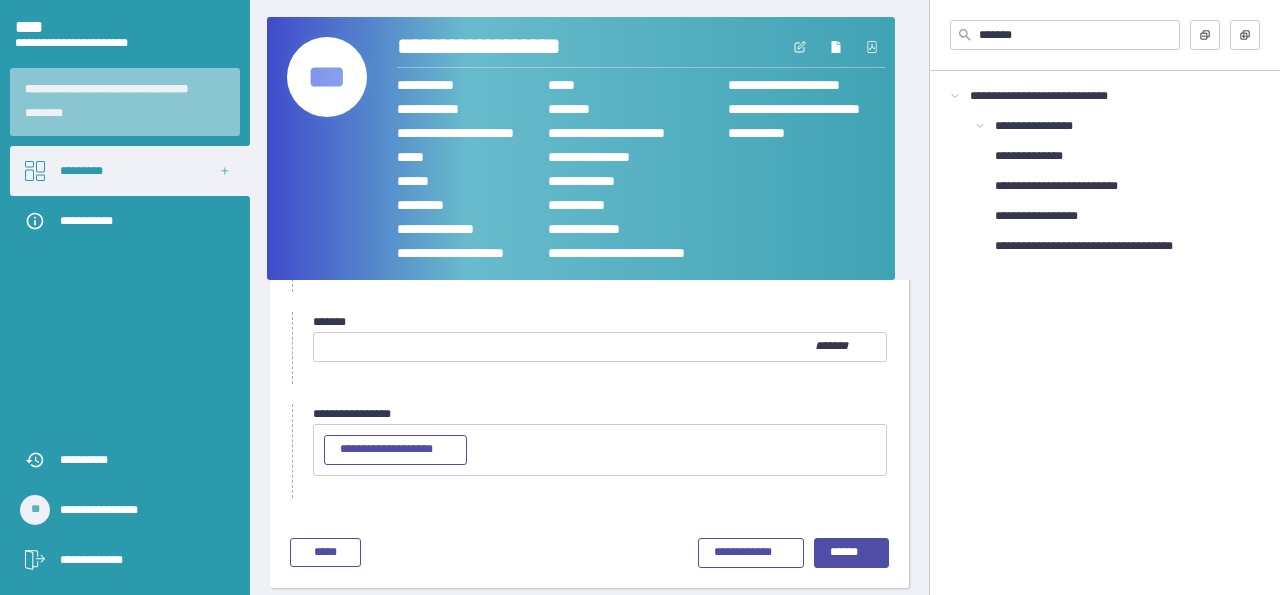 scroll, scrollTop: 0, scrollLeft: 0, axis: both 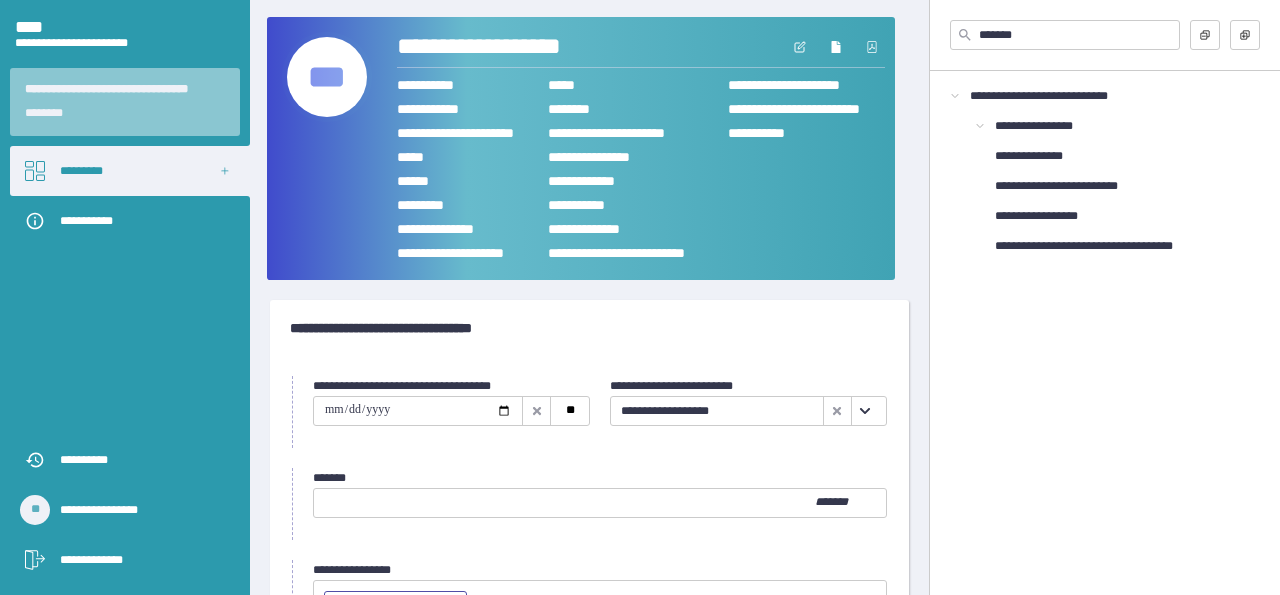 click at bounding box center [418, 411] 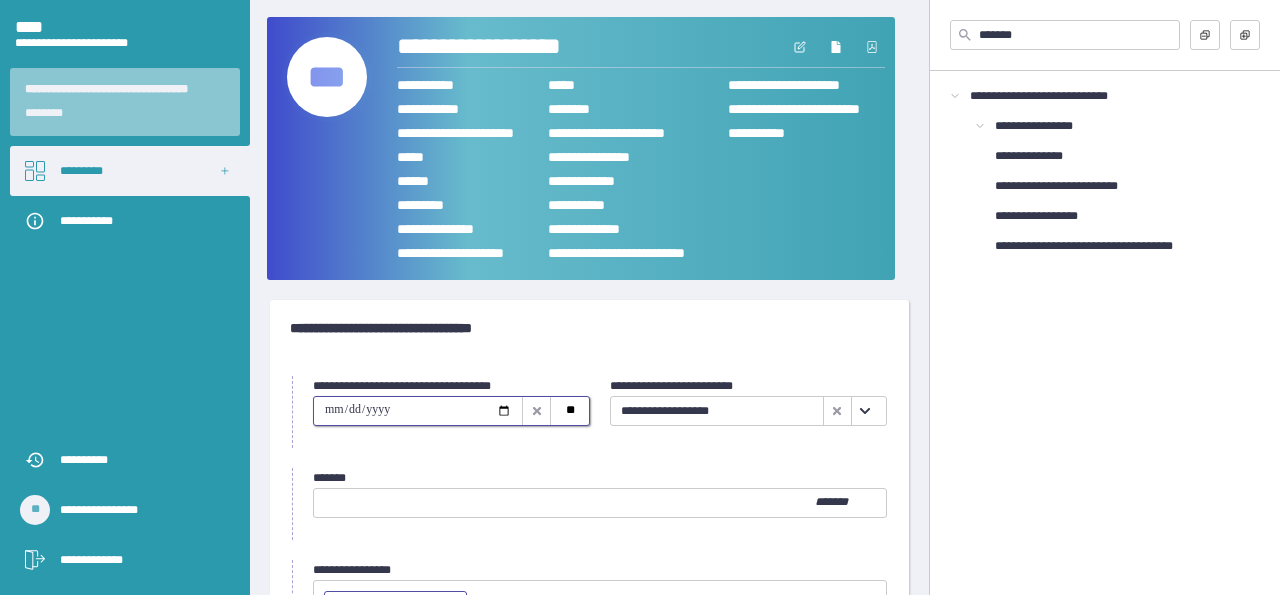 type on "**********" 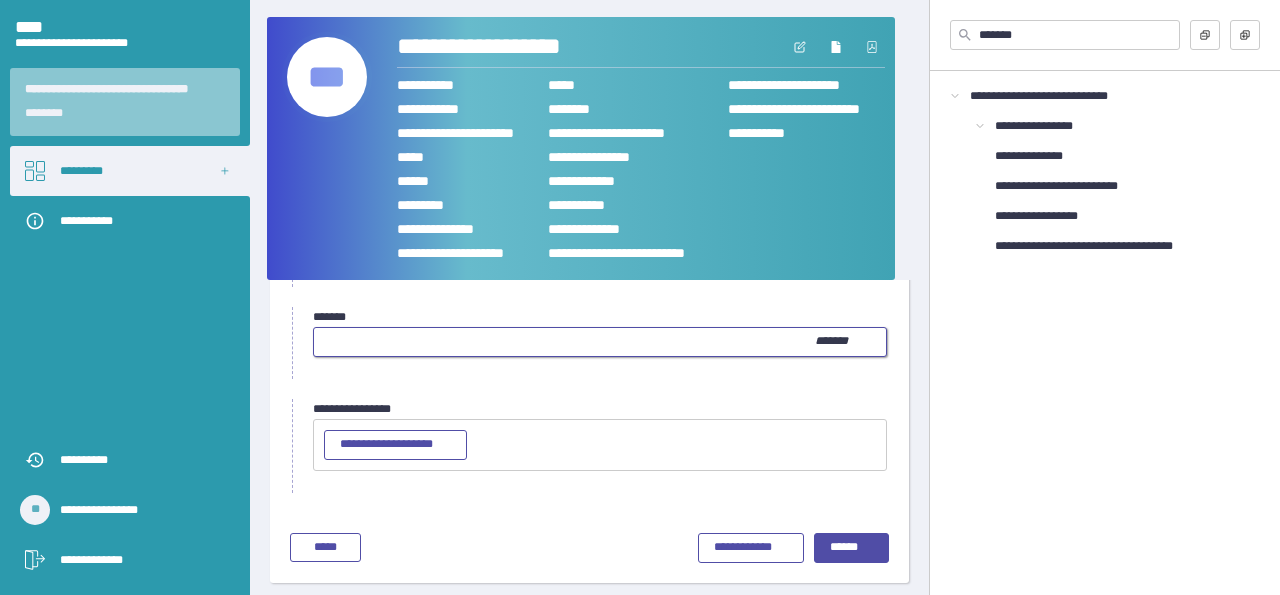 scroll, scrollTop: 166, scrollLeft: 0, axis: vertical 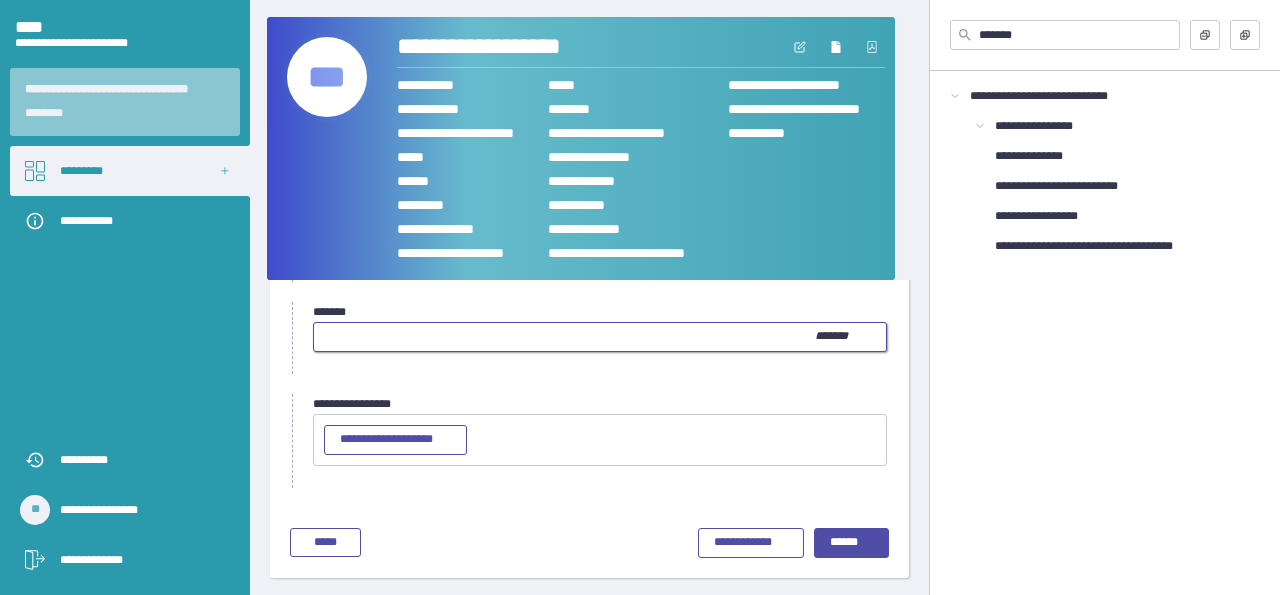 type on "**" 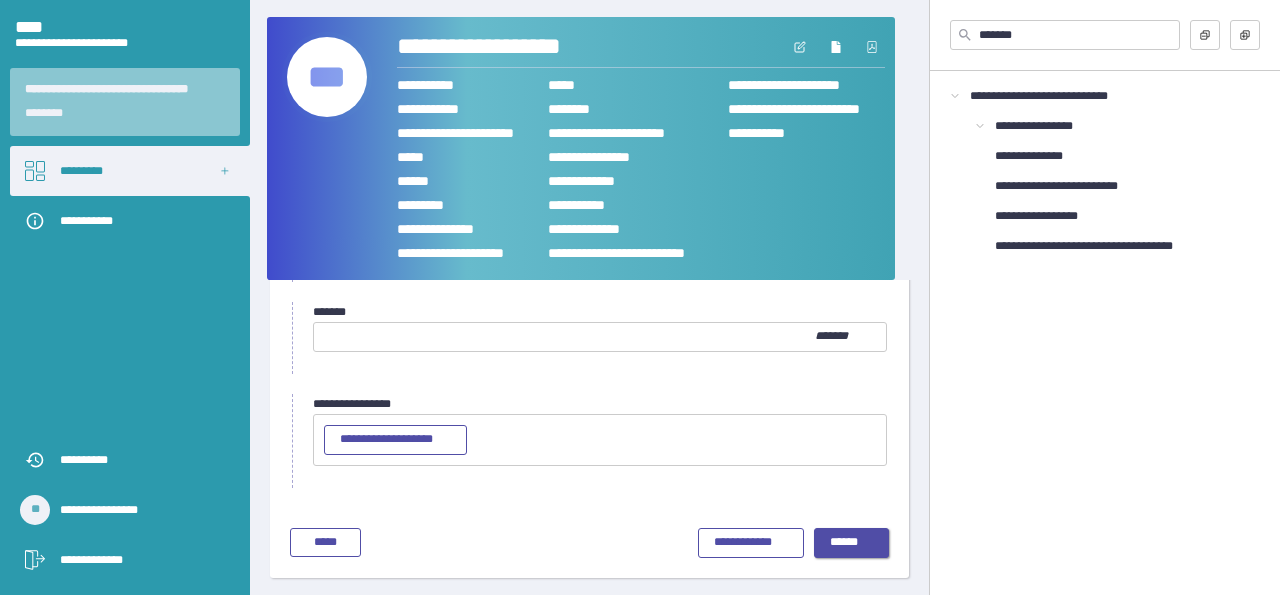 click on "******" at bounding box center (852, 543) 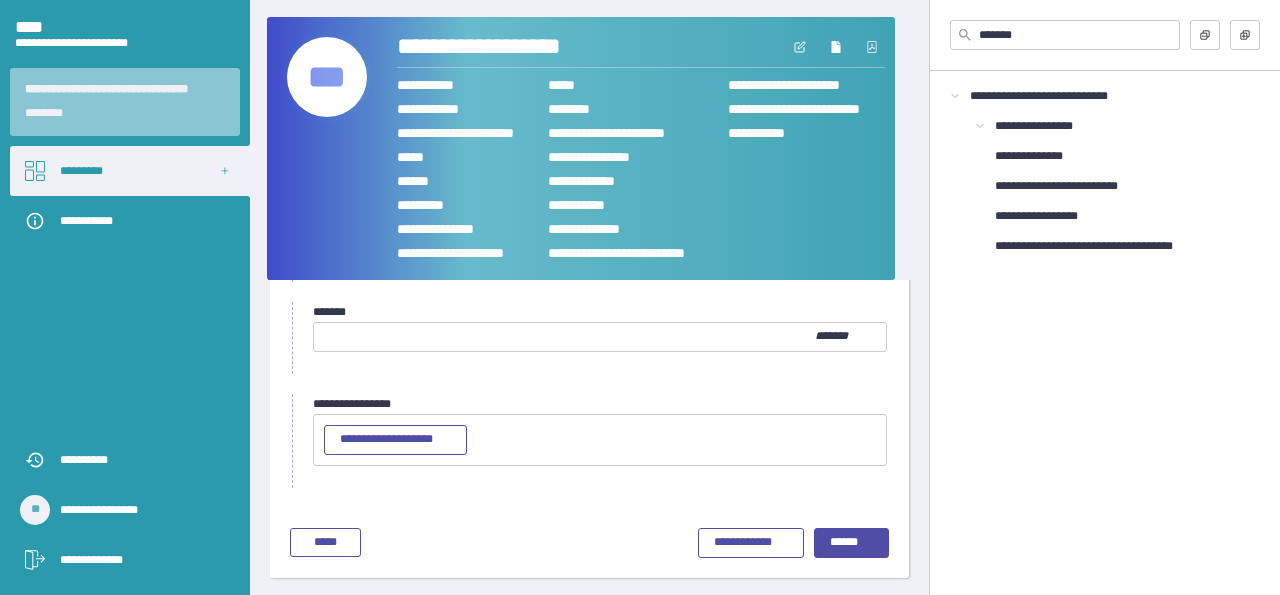 scroll, scrollTop: 156, scrollLeft: 0, axis: vertical 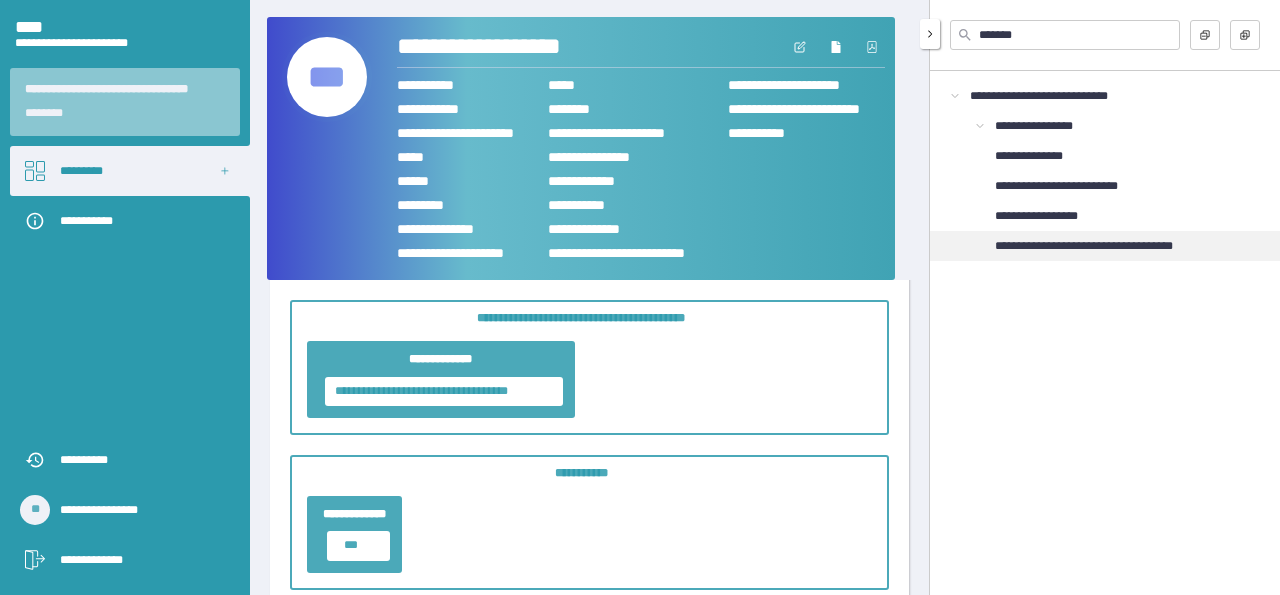 click on "**********" at bounding box center [1102, 246] 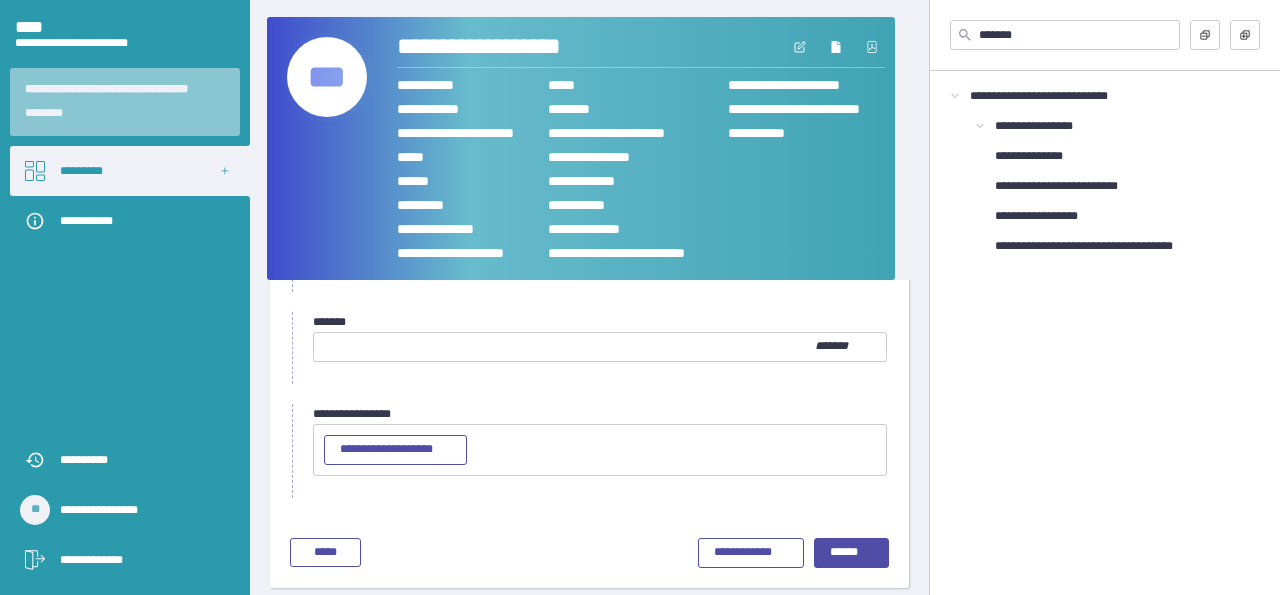 scroll, scrollTop: 0, scrollLeft: 0, axis: both 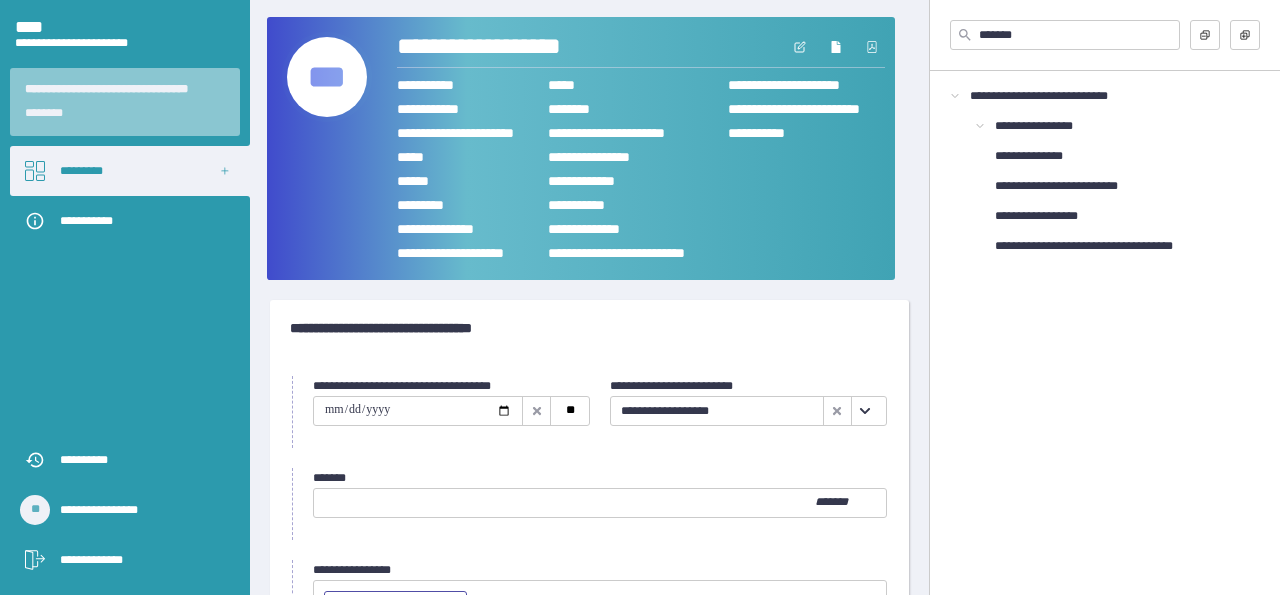 click at bounding box center (418, 411) 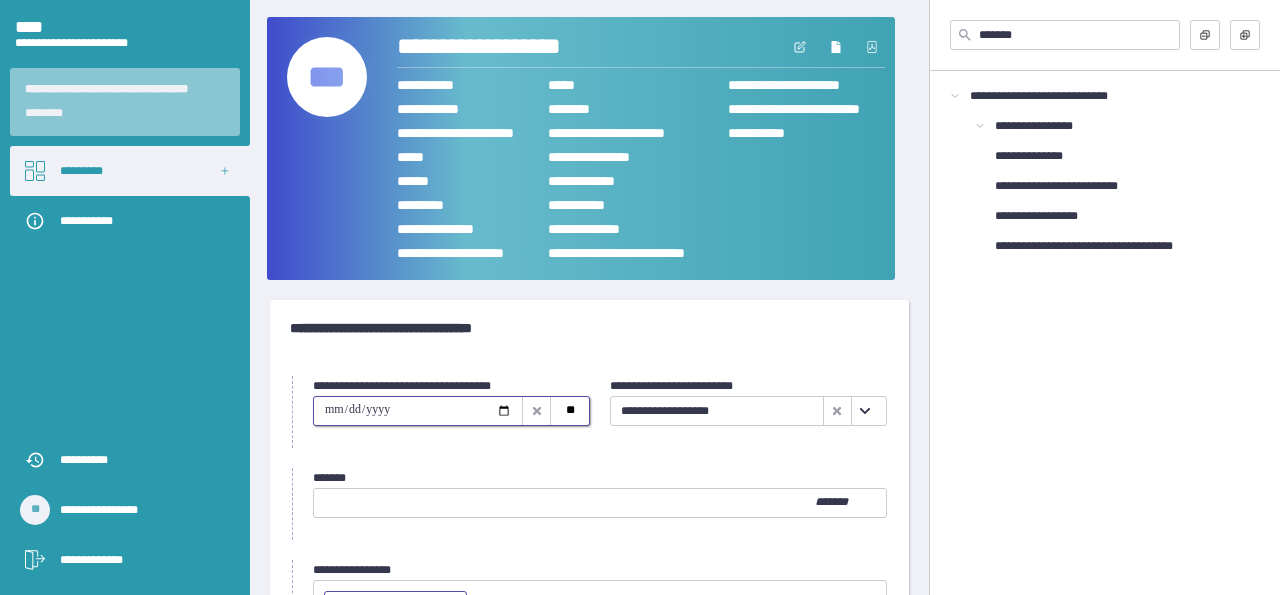 type on "**********" 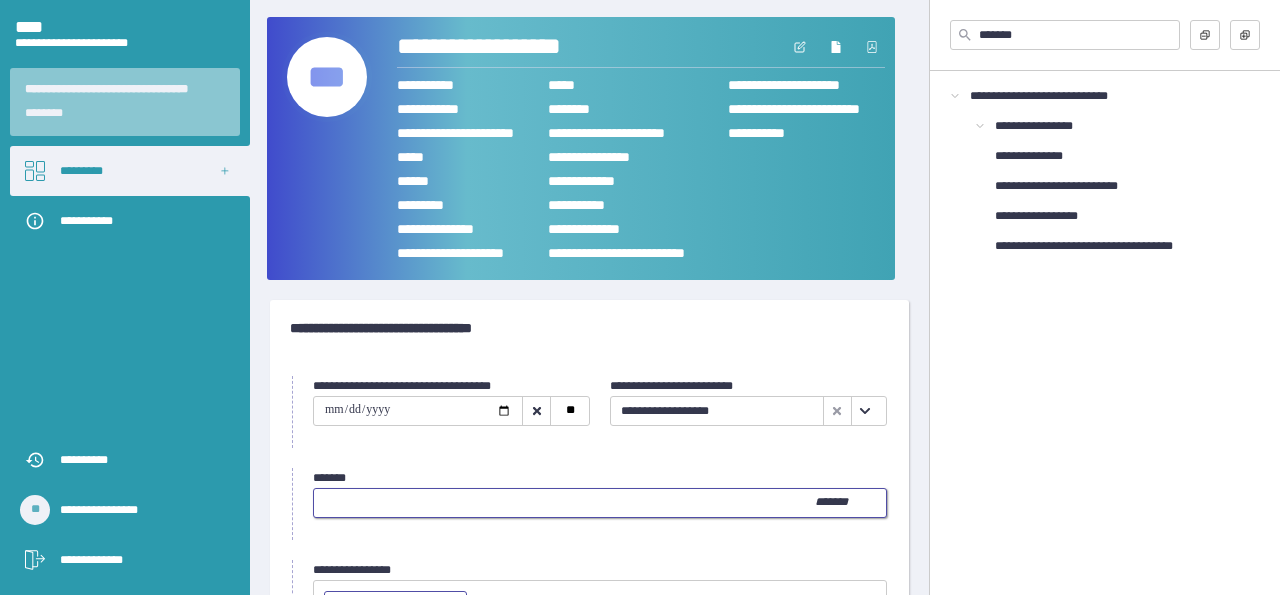 click at bounding box center [564, 503] 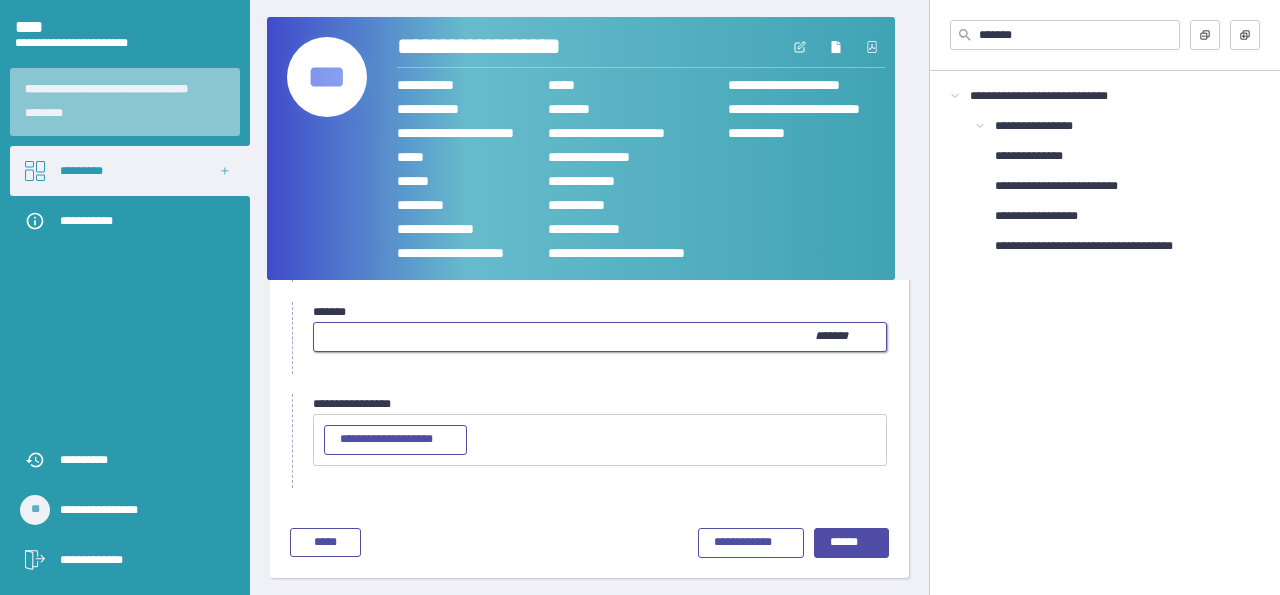 type on "**" 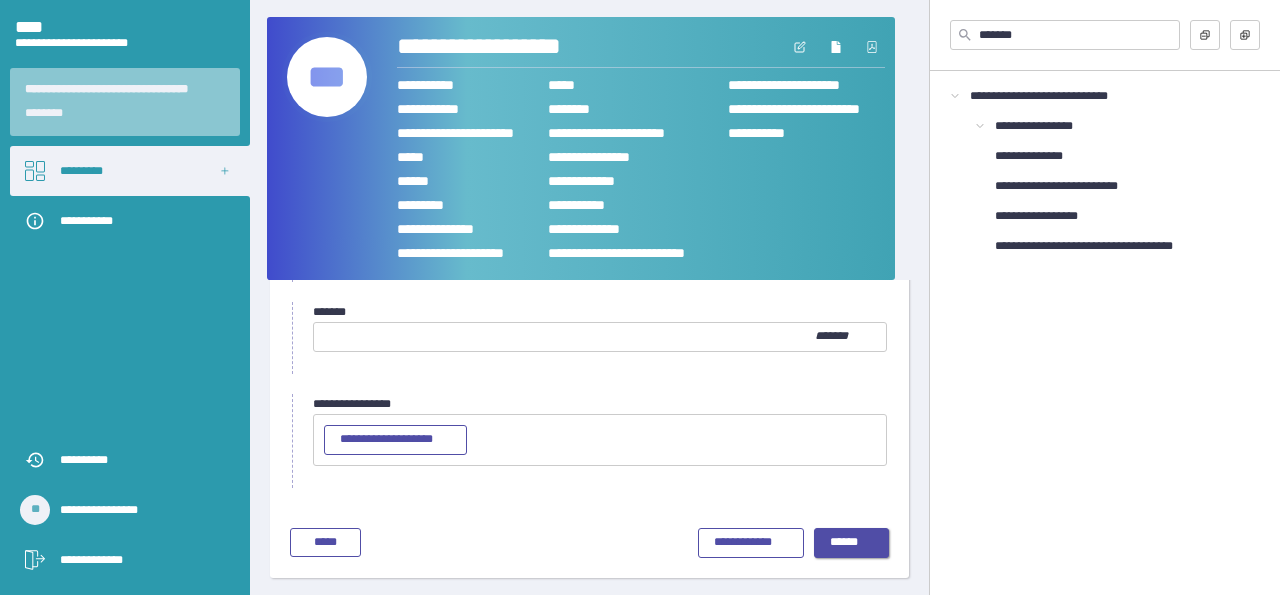 click on "******" at bounding box center [852, 543] 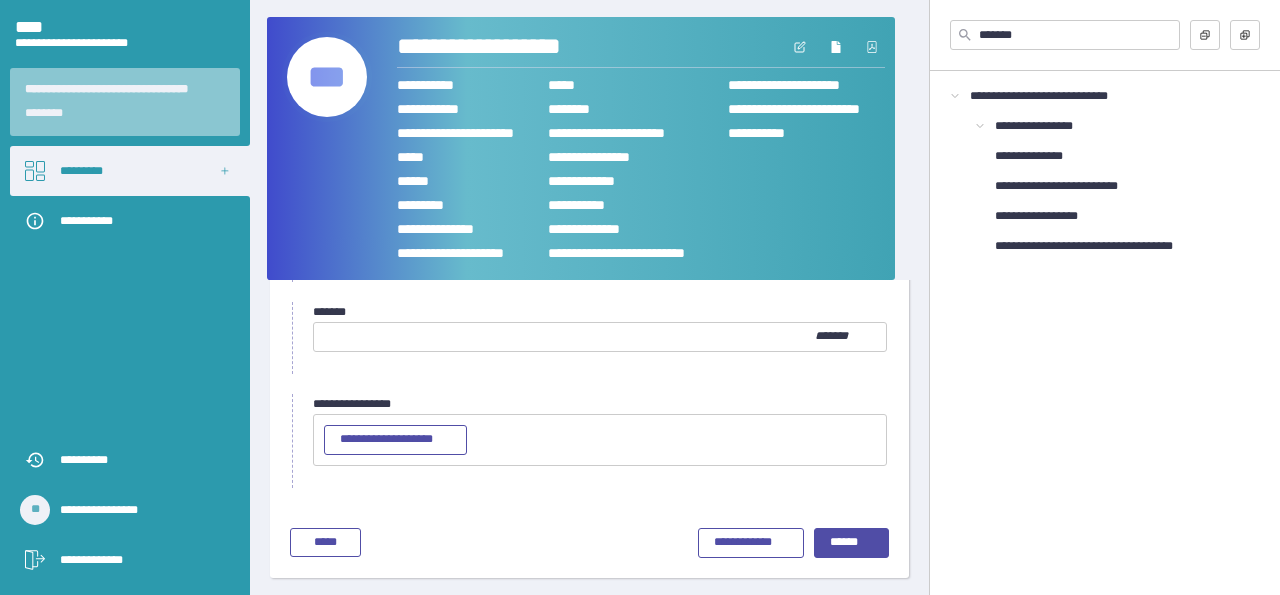 scroll, scrollTop: 156, scrollLeft: 0, axis: vertical 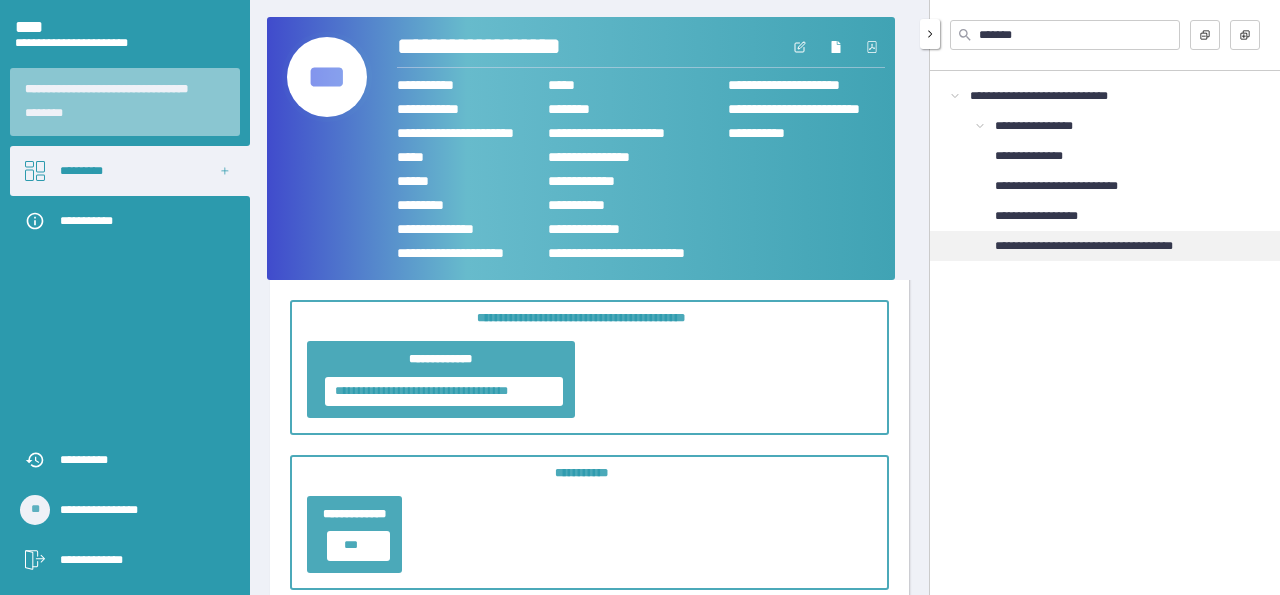 click on "**********" at bounding box center (1102, 246) 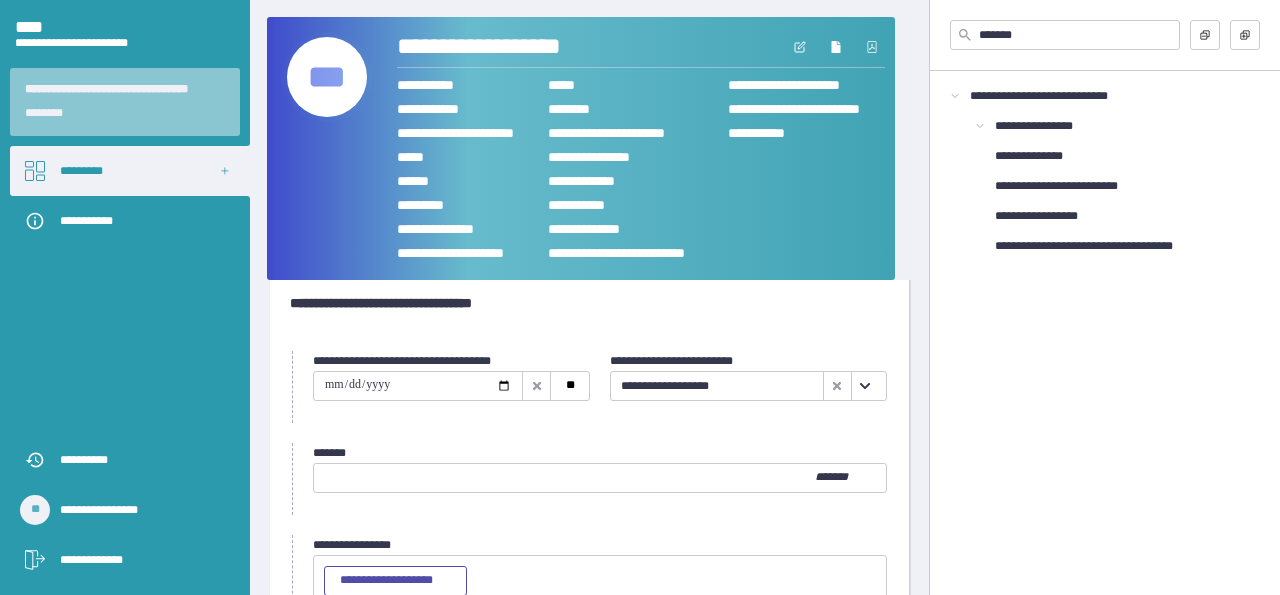 scroll, scrollTop: 0, scrollLeft: 0, axis: both 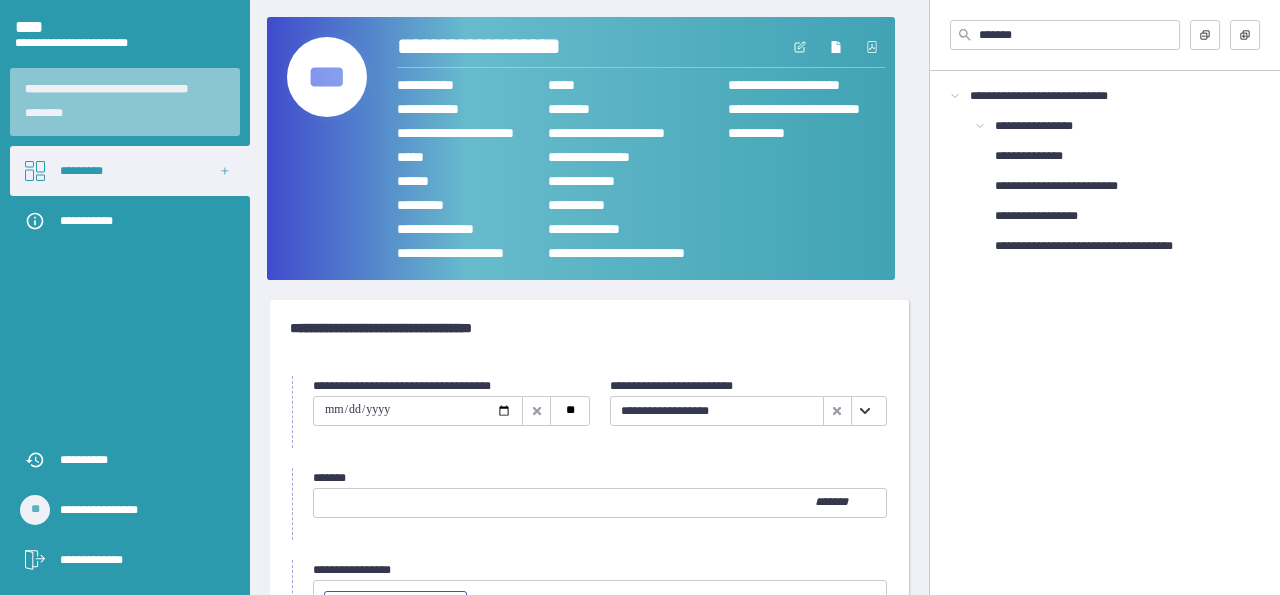 click at bounding box center [418, 411] 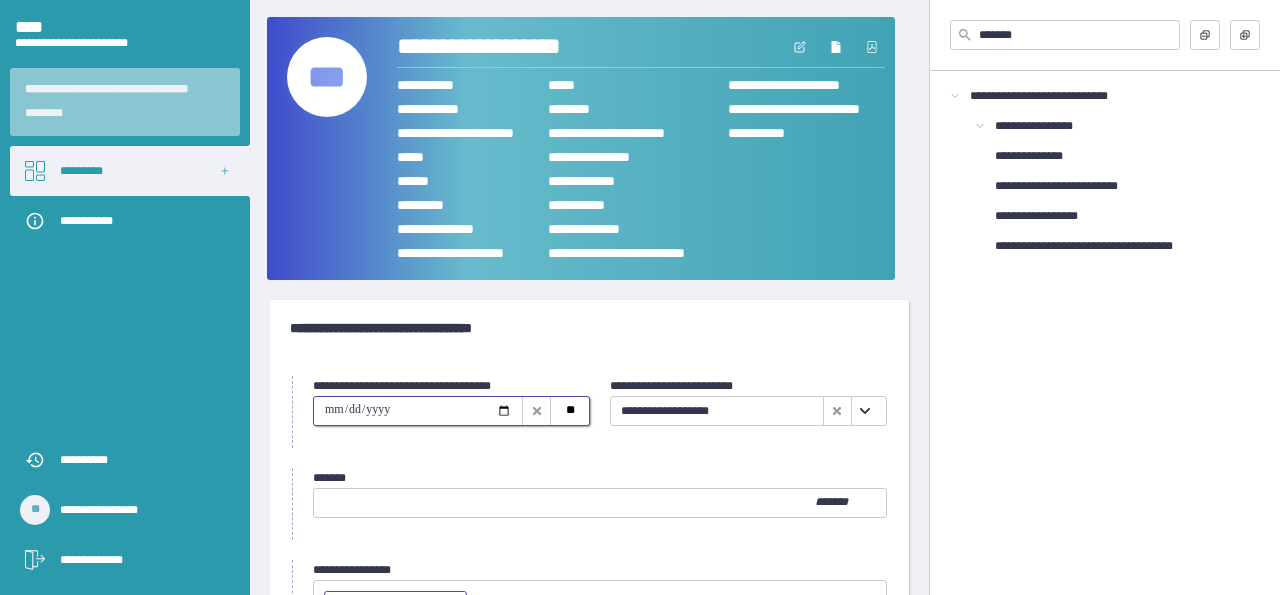 type on "**********" 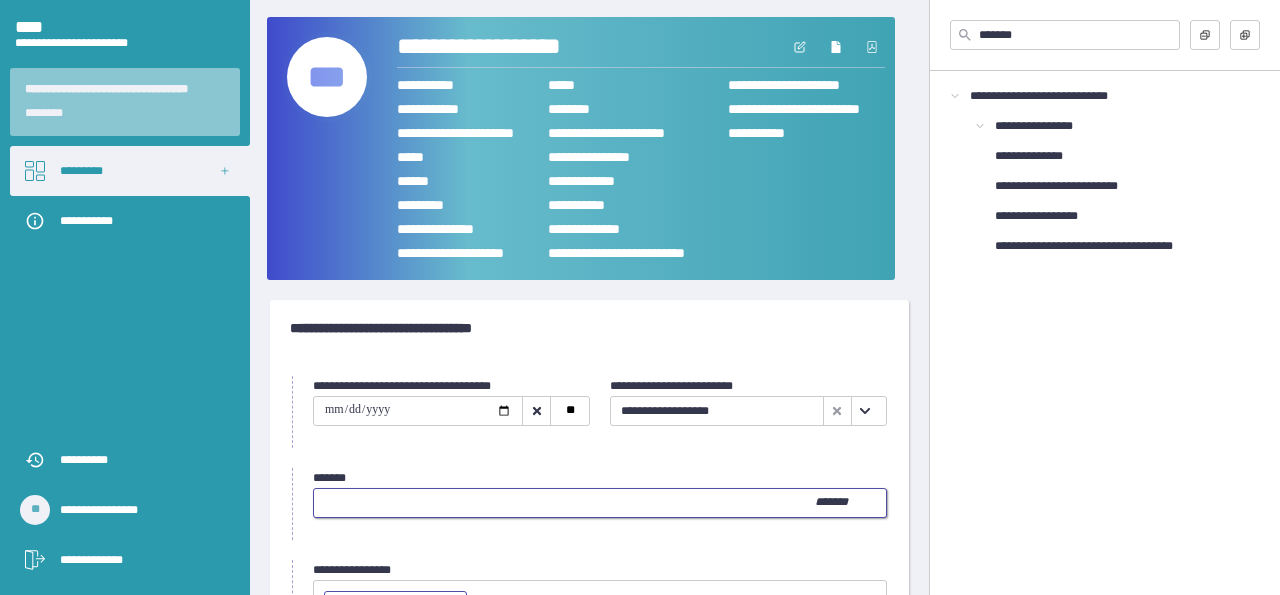 click at bounding box center (564, 503) 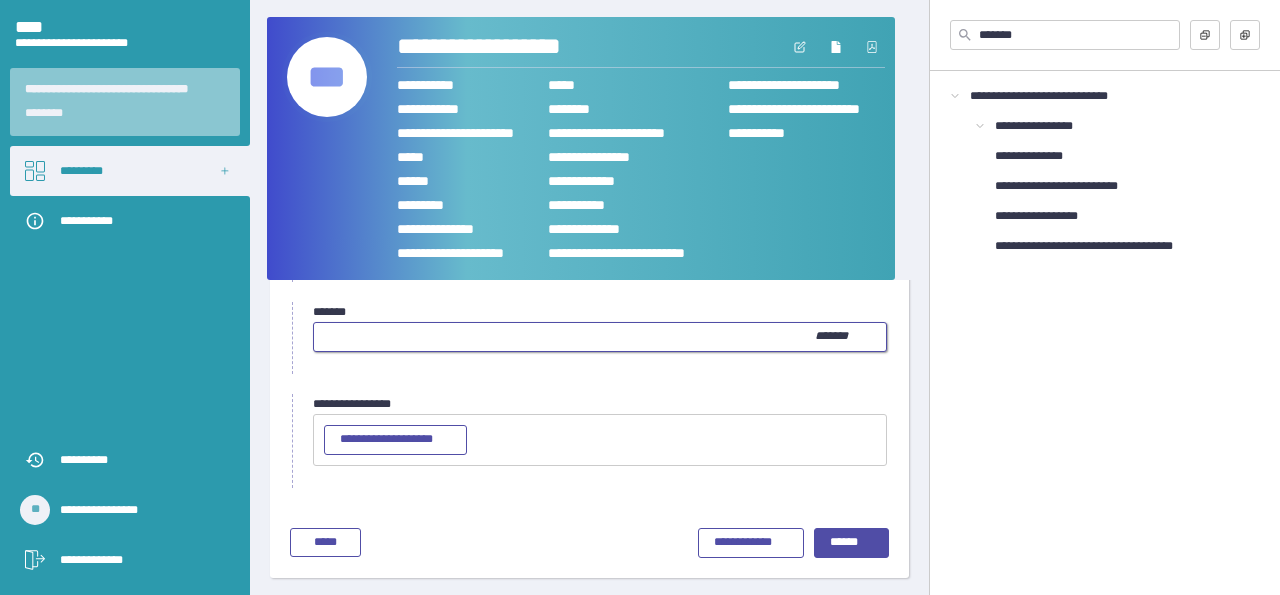 type on "**" 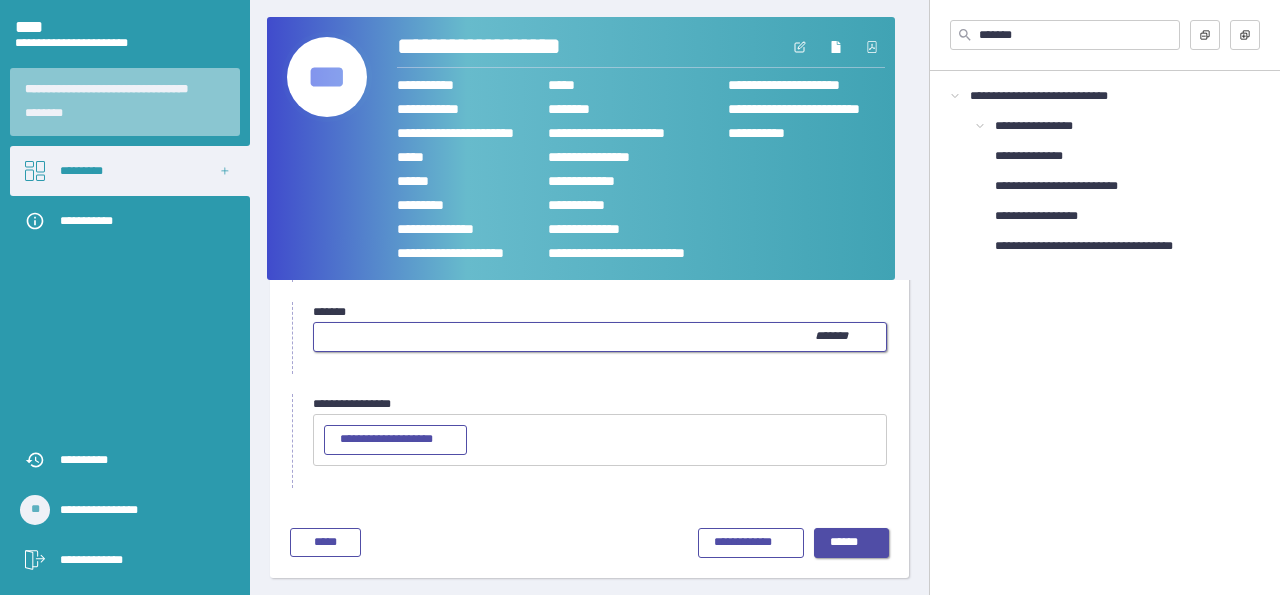 click on "******" at bounding box center [852, 543] 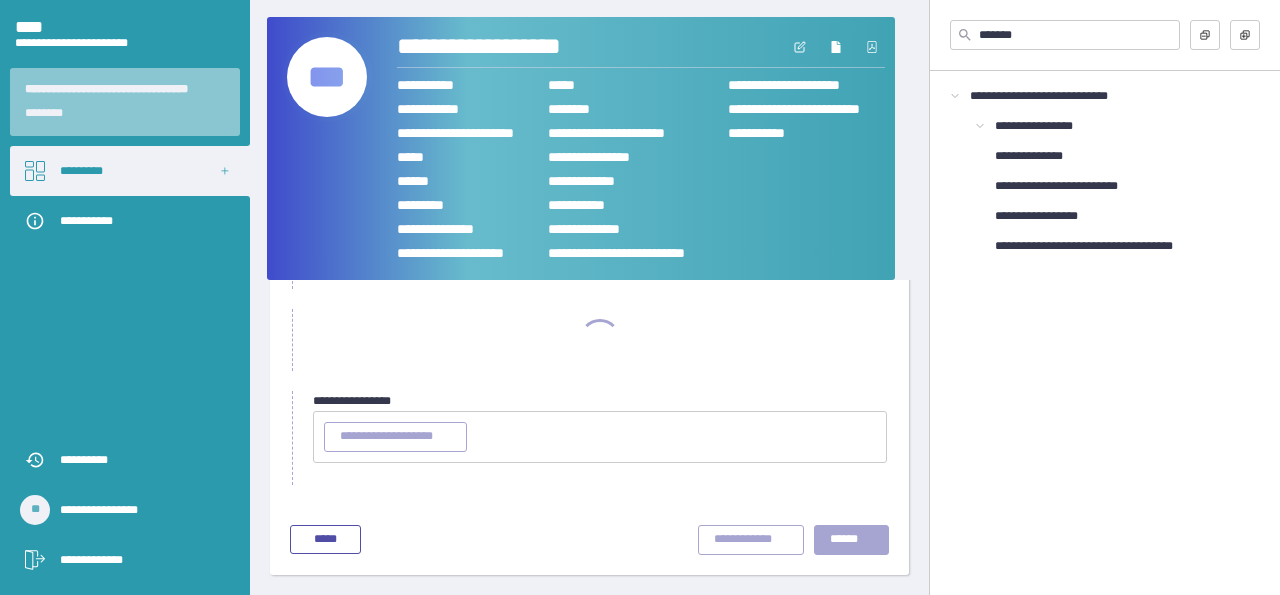 scroll, scrollTop: 156, scrollLeft: 0, axis: vertical 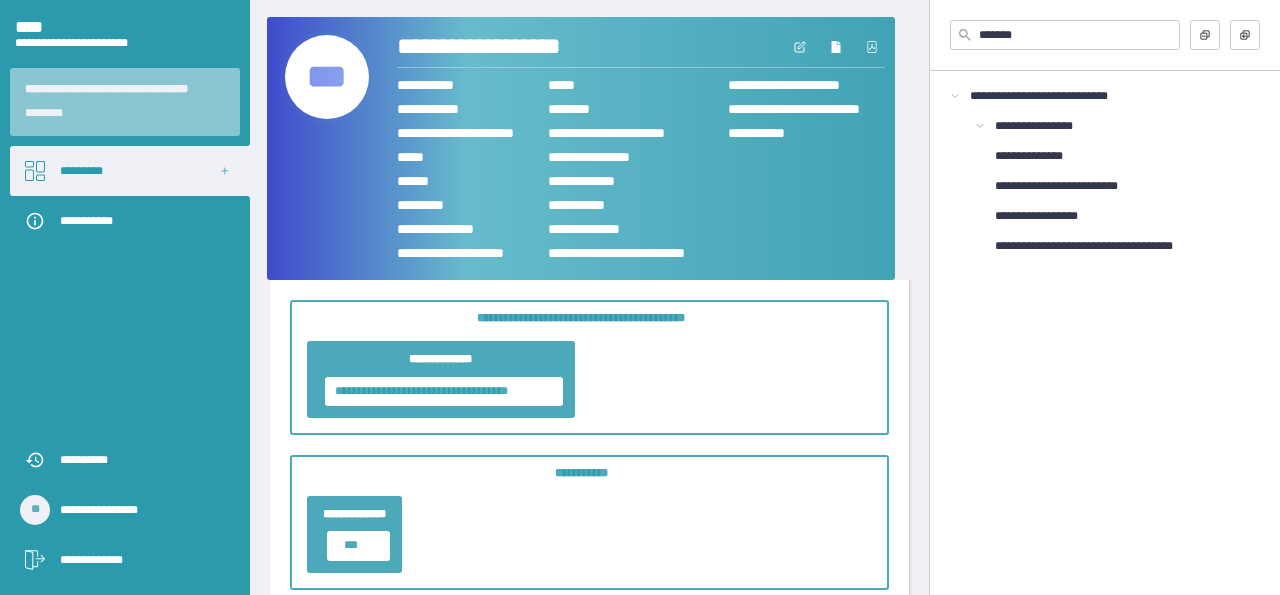 click on "***" at bounding box center [327, 77] 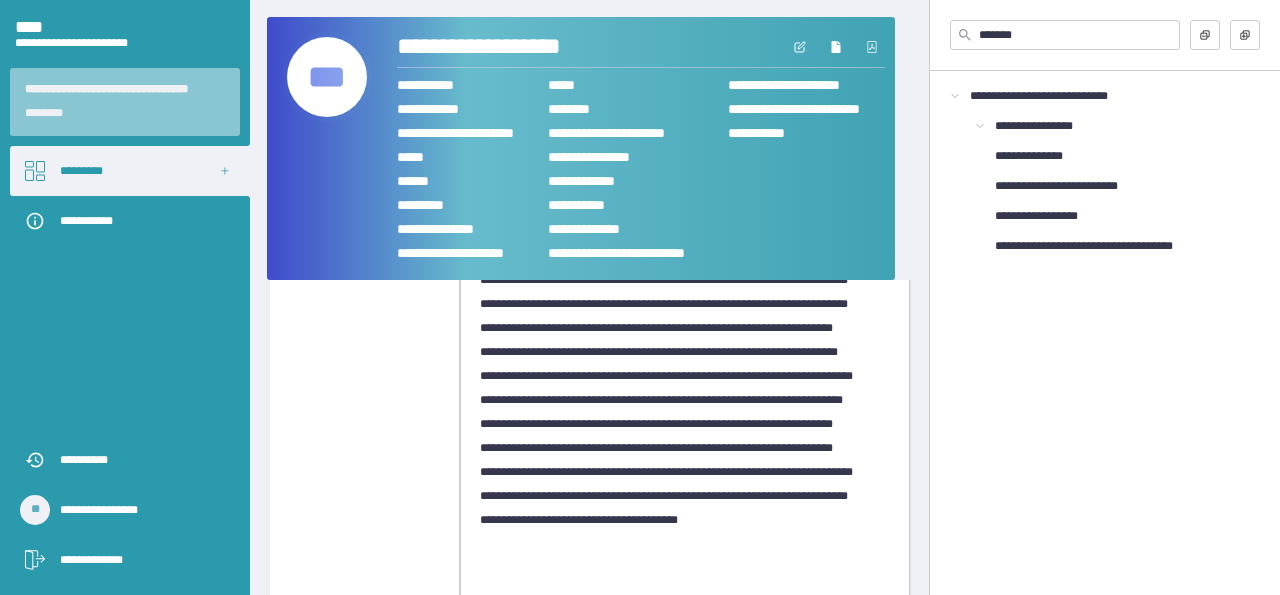 scroll, scrollTop: 700, scrollLeft: 0, axis: vertical 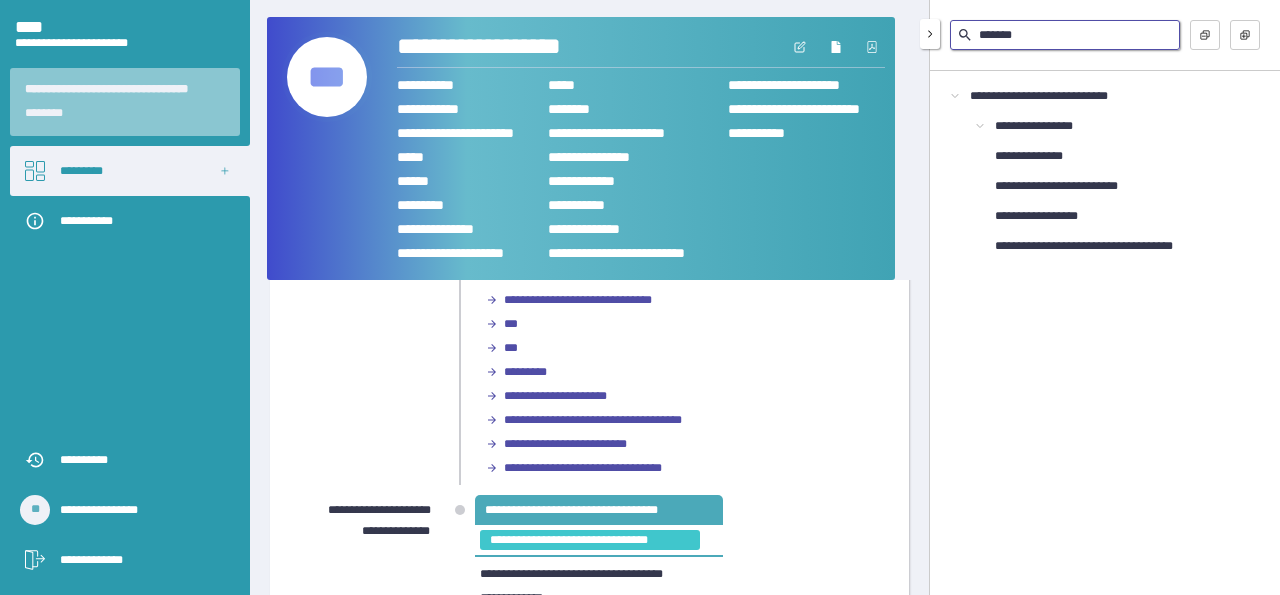 drag, startPoint x: 1027, startPoint y: 36, endPoint x: 915, endPoint y: 30, distance: 112.1606 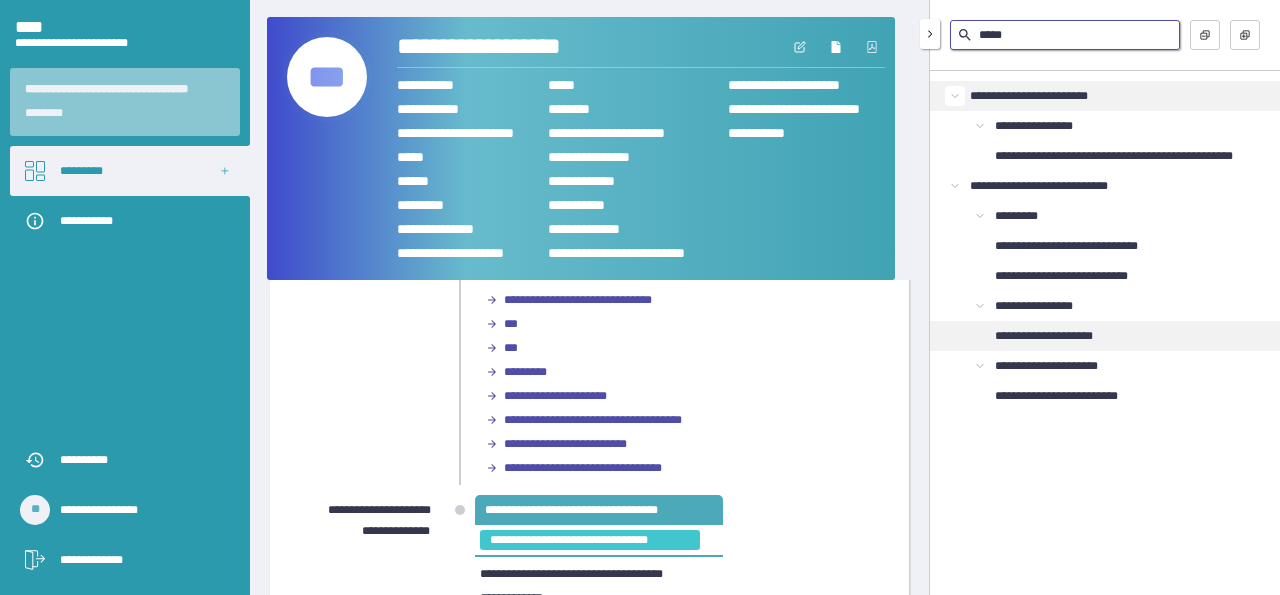 type on "*****" 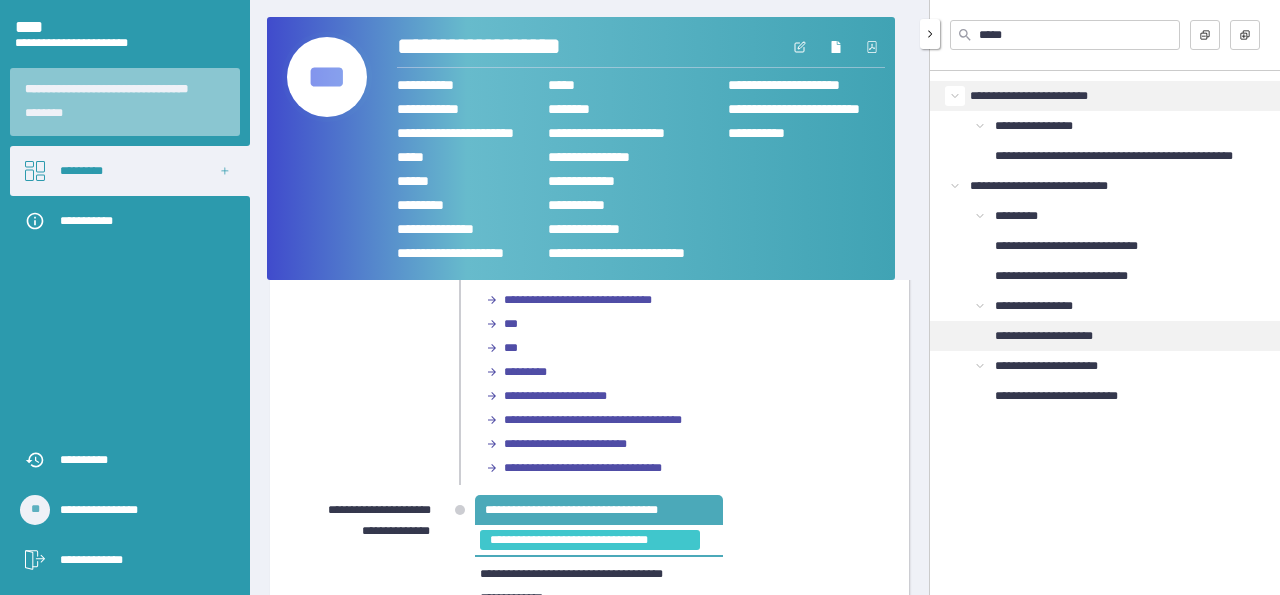 click on "**********" at bounding box center [1057, 336] 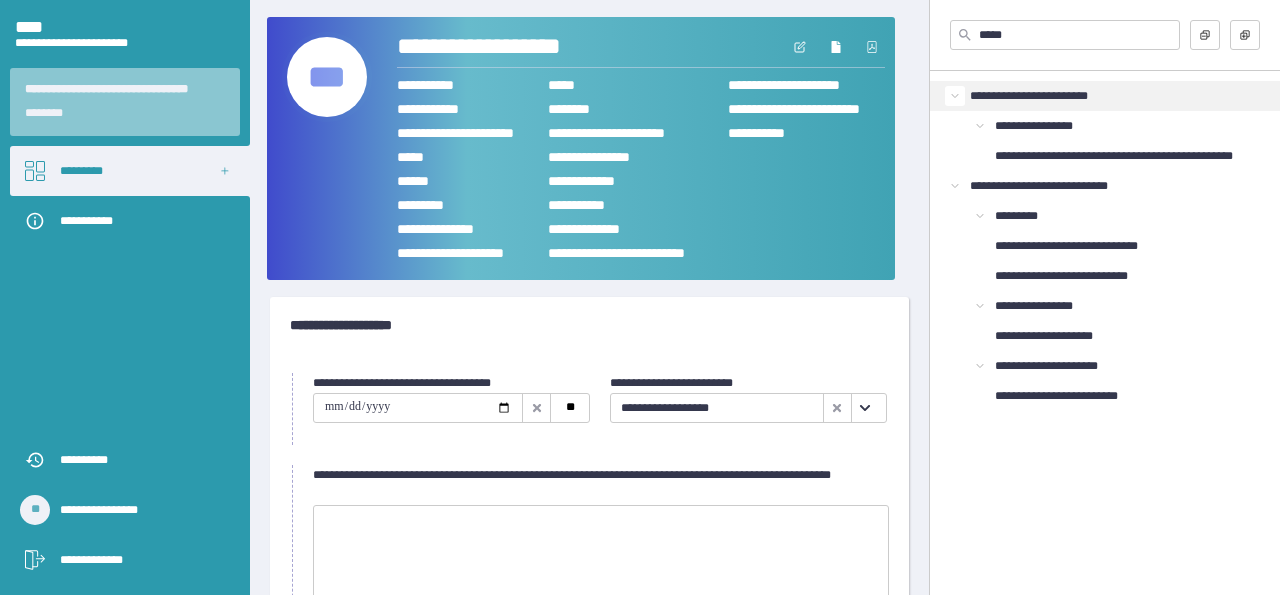 scroll, scrollTop: 0, scrollLeft: 0, axis: both 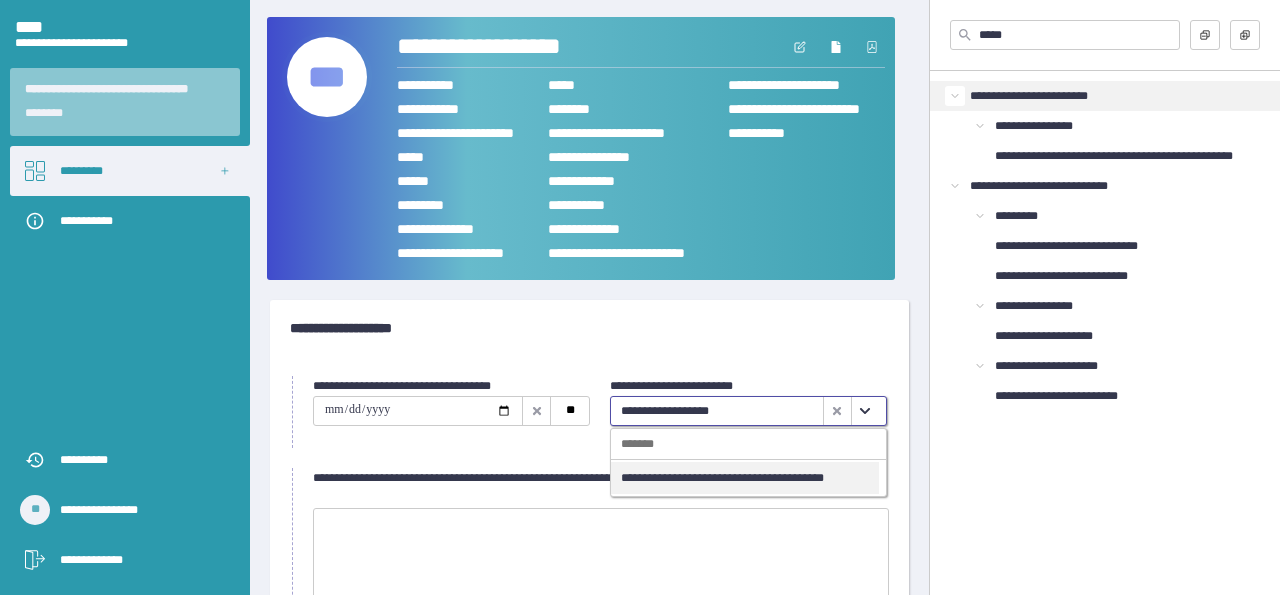 click 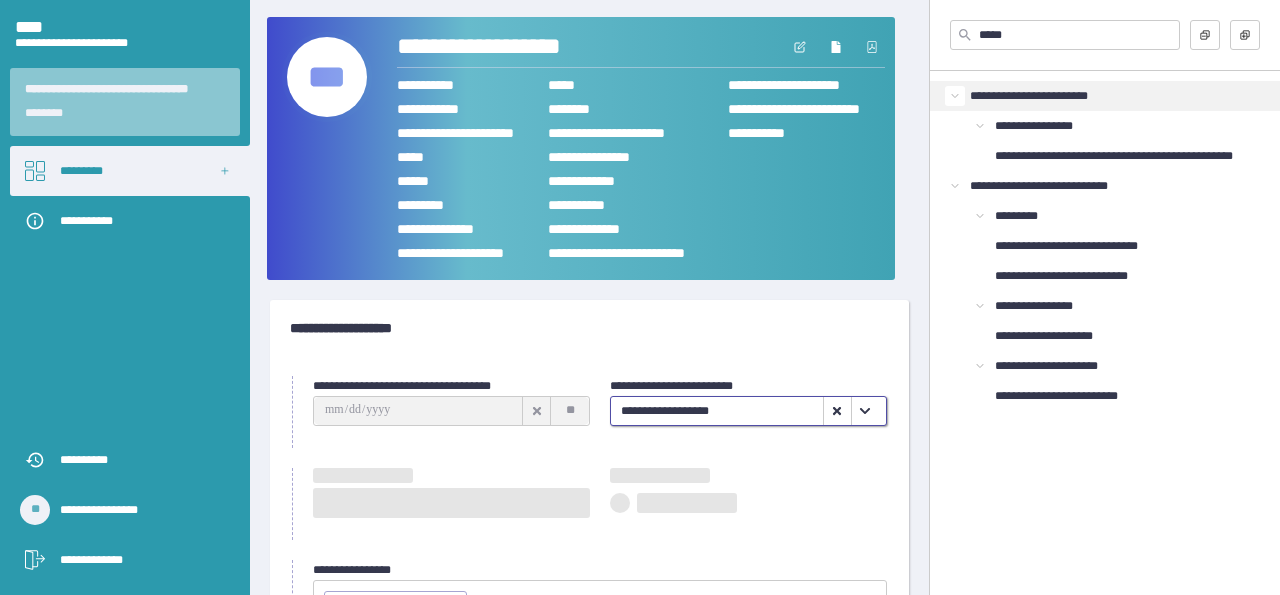 type on "**********" 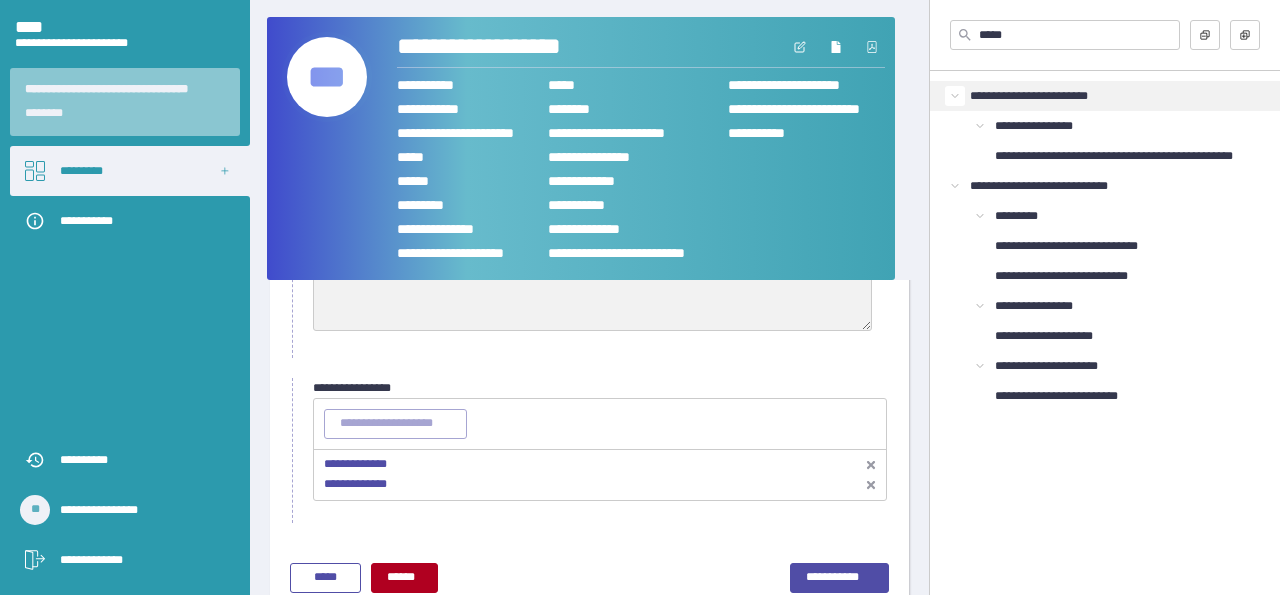 scroll, scrollTop: 0, scrollLeft: 0, axis: both 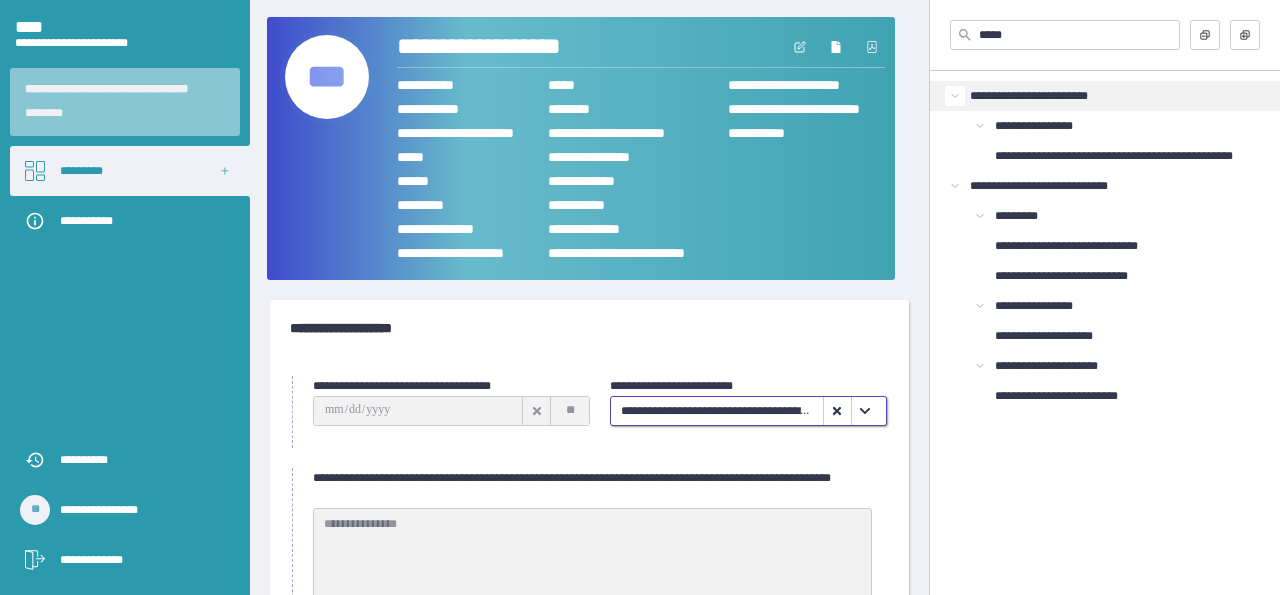click on "***" at bounding box center [327, 77] 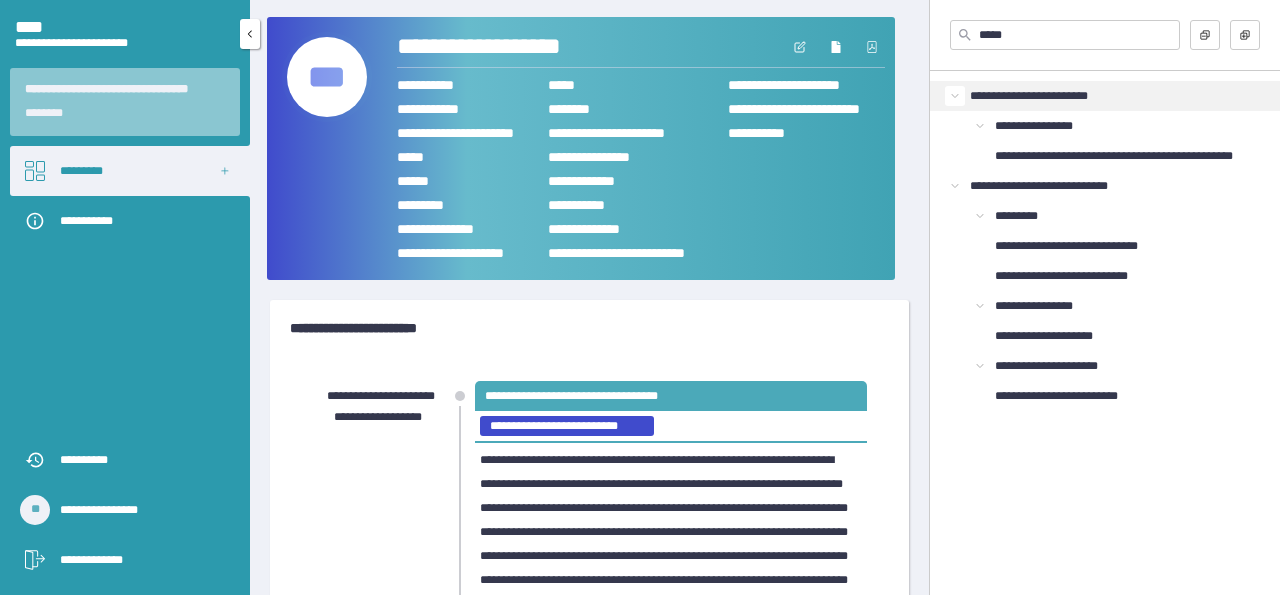 click on "*********" at bounding box center [130, 171] 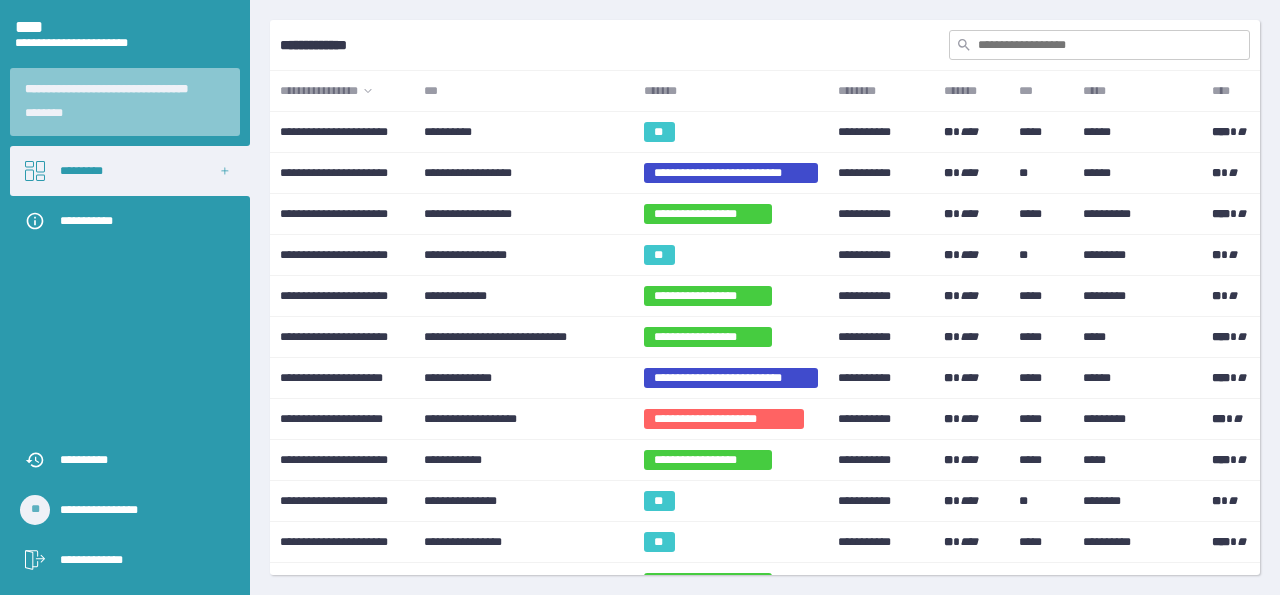 click on "***" at bounding box center (523, 91) 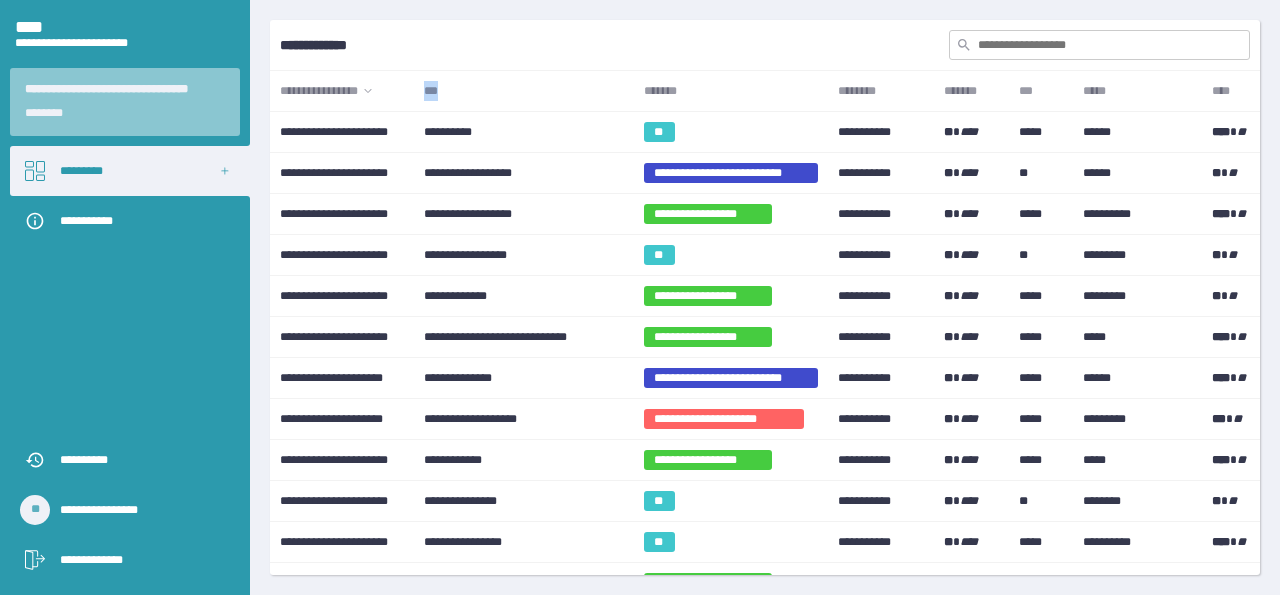 click on "***" at bounding box center (523, 91) 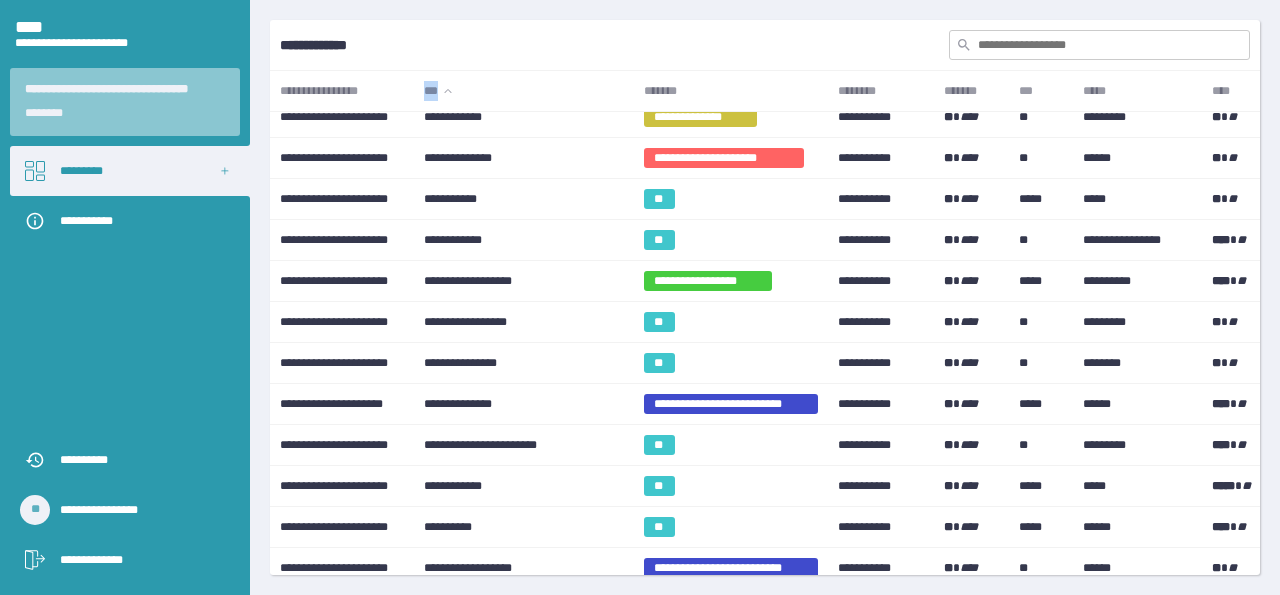 scroll, scrollTop: 858, scrollLeft: 0, axis: vertical 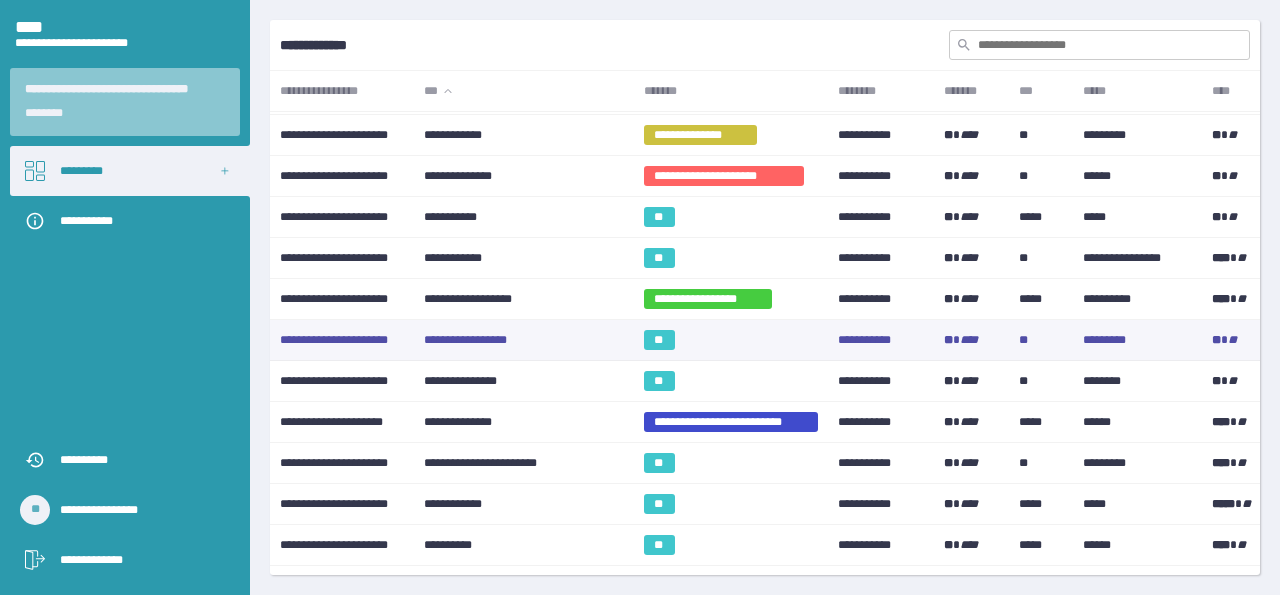 click on "**********" at bounding box center (523, 340) 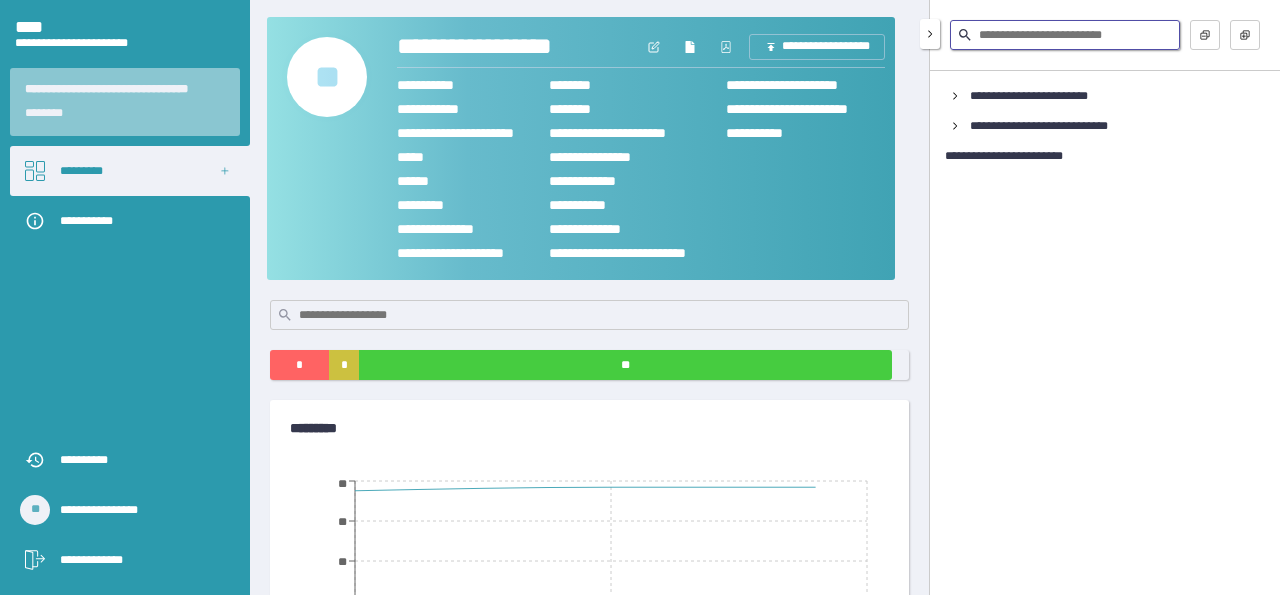 click at bounding box center [1065, 35] 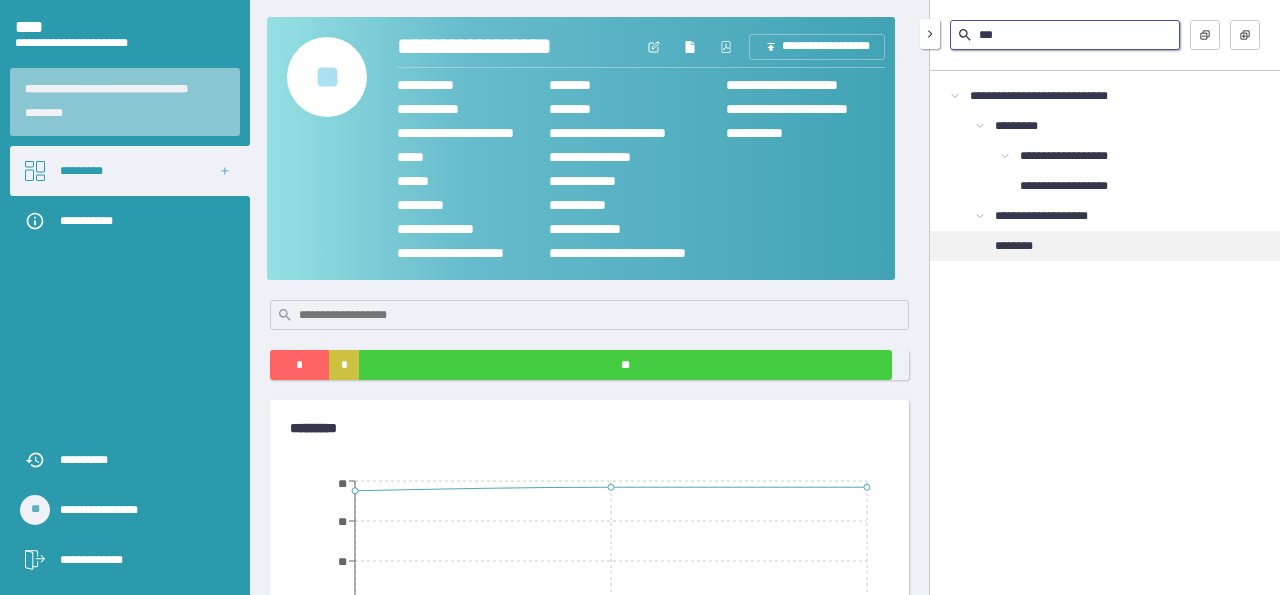 type on "***" 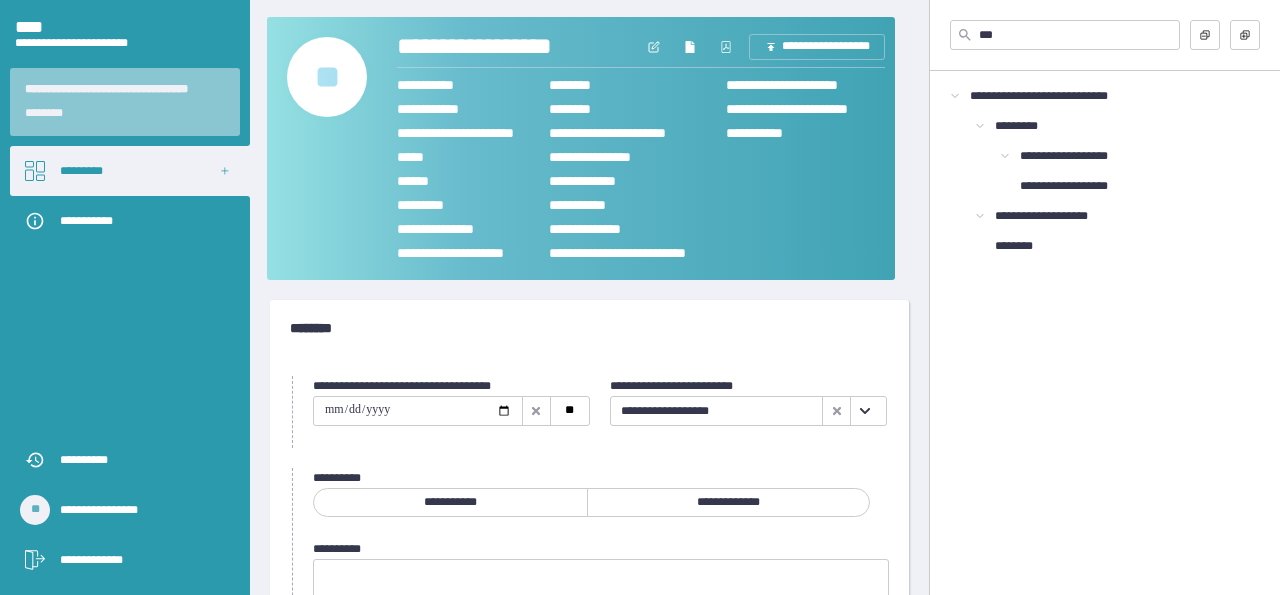 click 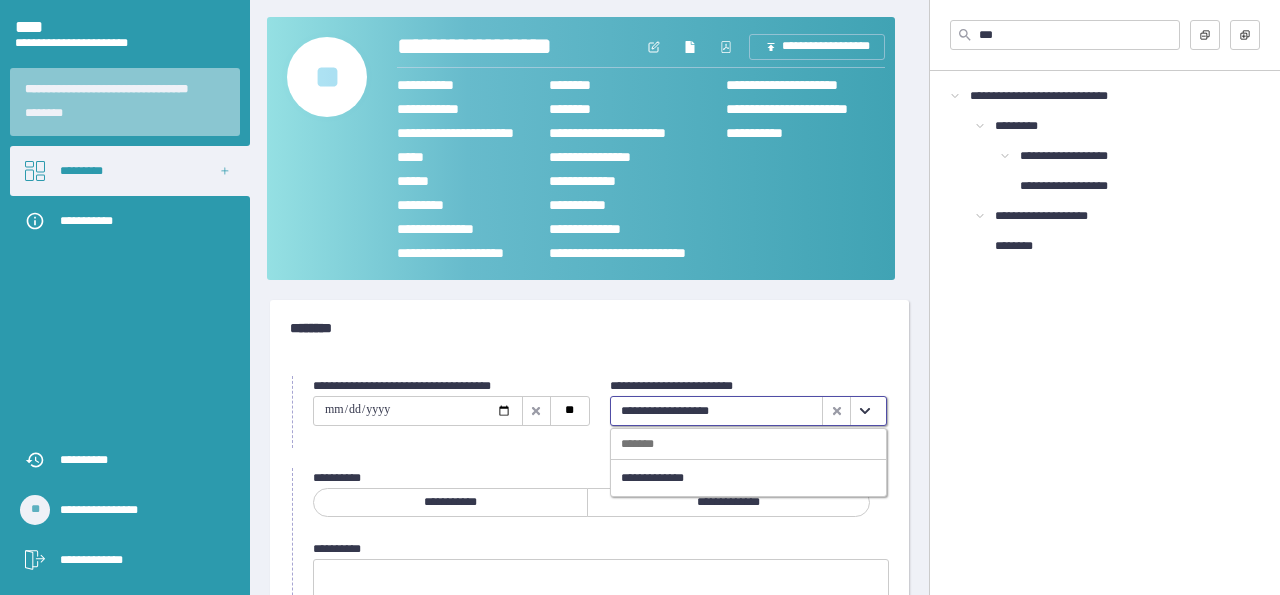 click 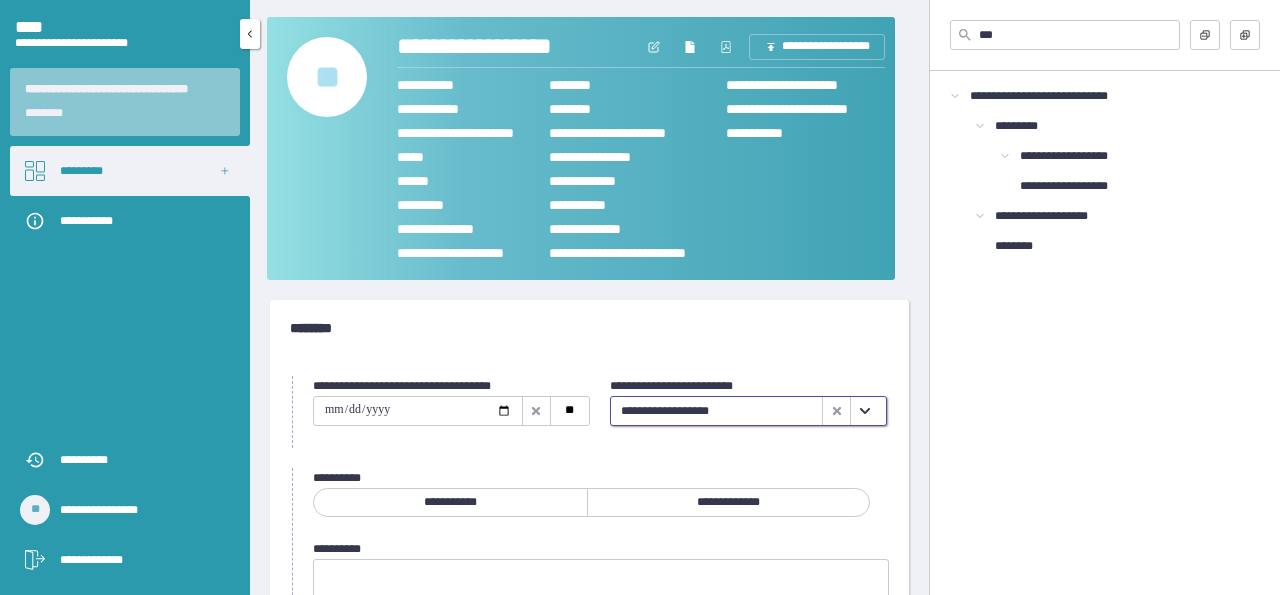 click on "*********" at bounding box center (130, 171) 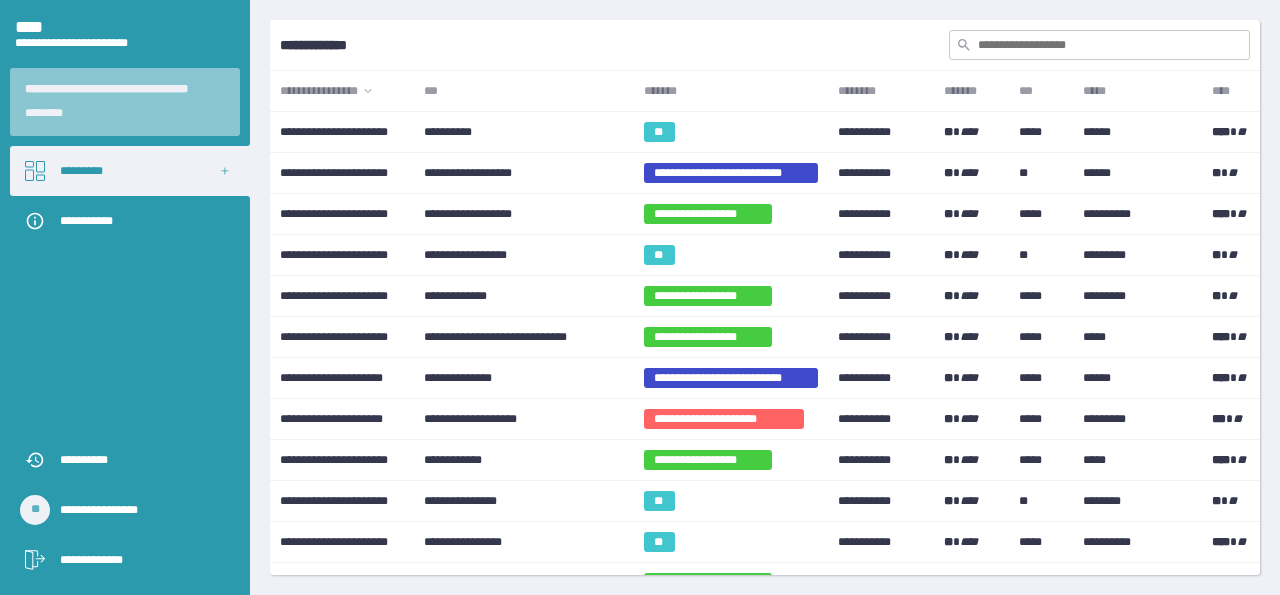 click on "***" at bounding box center [523, 91] 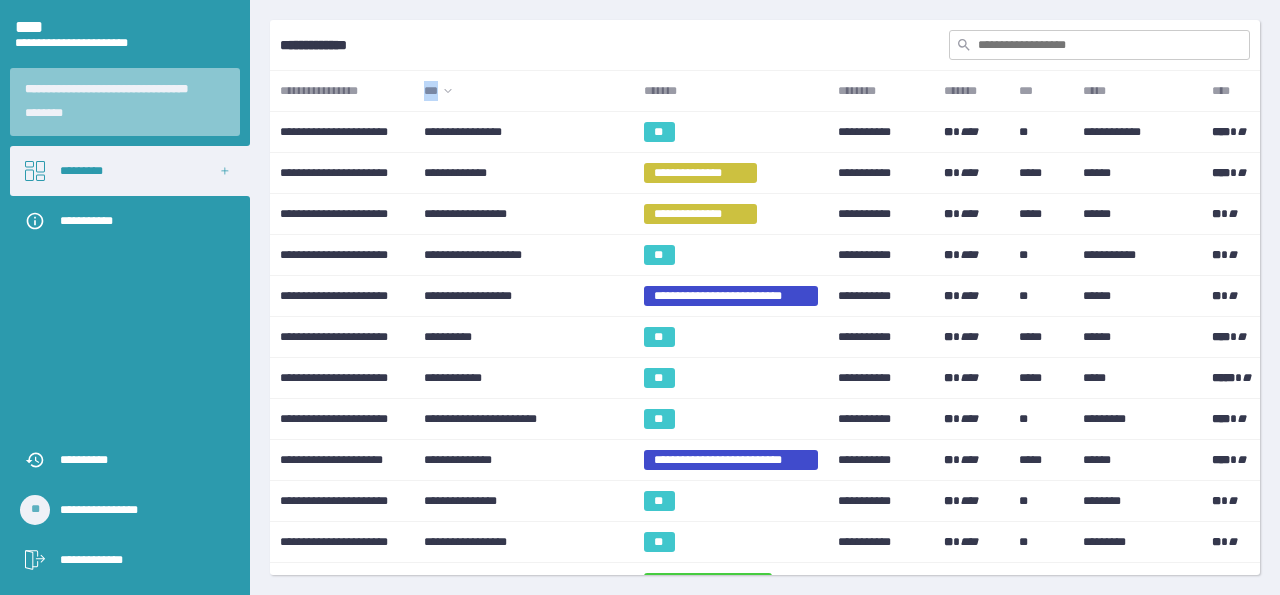 click on "***" at bounding box center (523, 91) 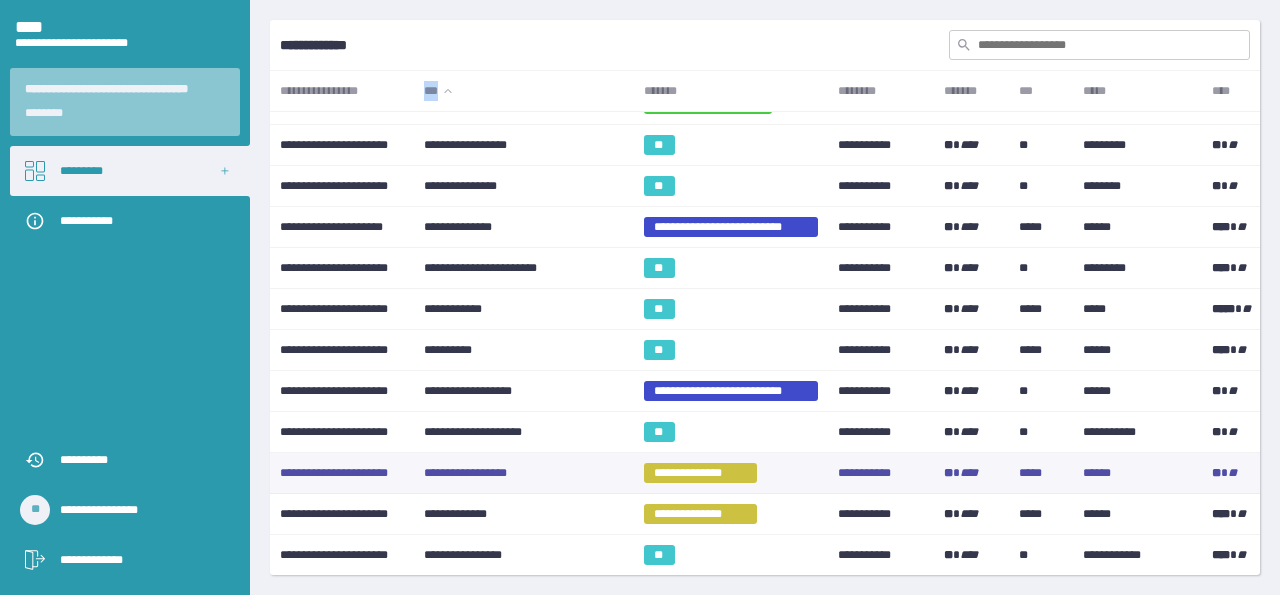 scroll, scrollTop: 858, scrollLeft: 0, axis: vertical 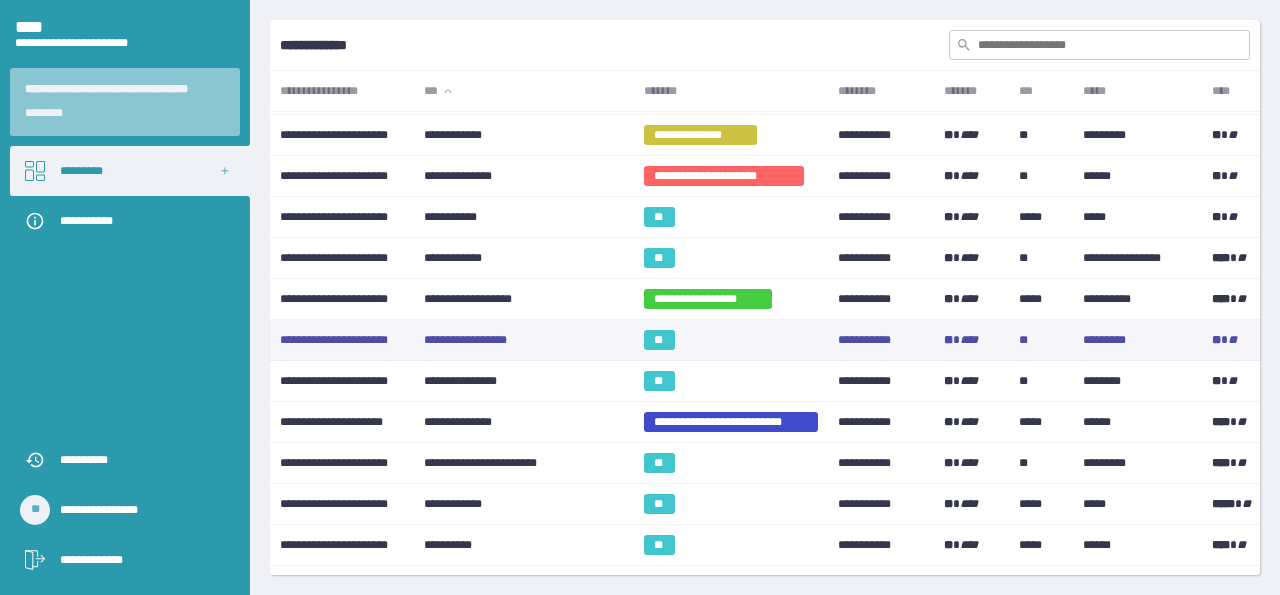 click on "**********" at bounding box center [523, 340] 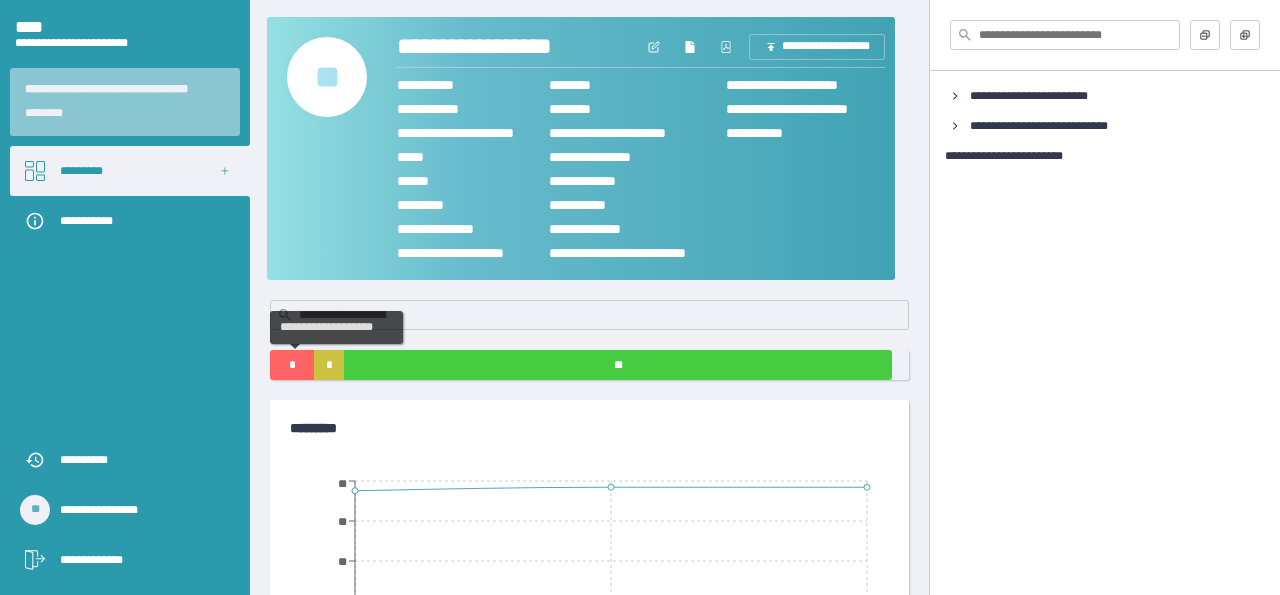 click on "*" at bounding box center [292, 365] 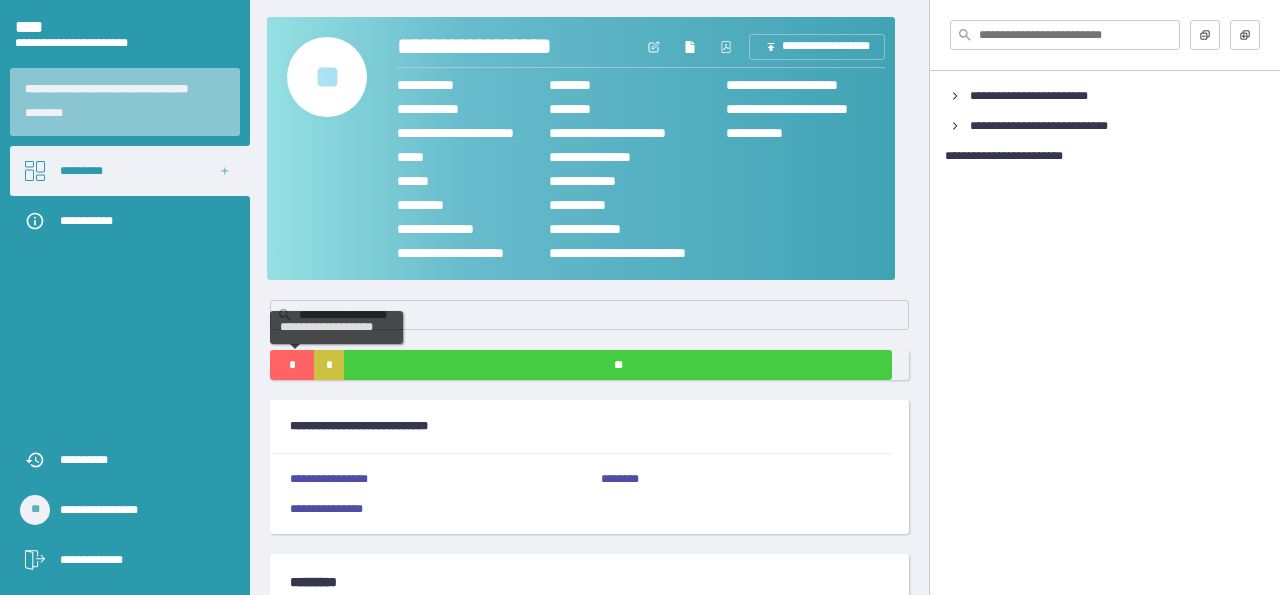 click on "*" at bounding box center (292, 365) 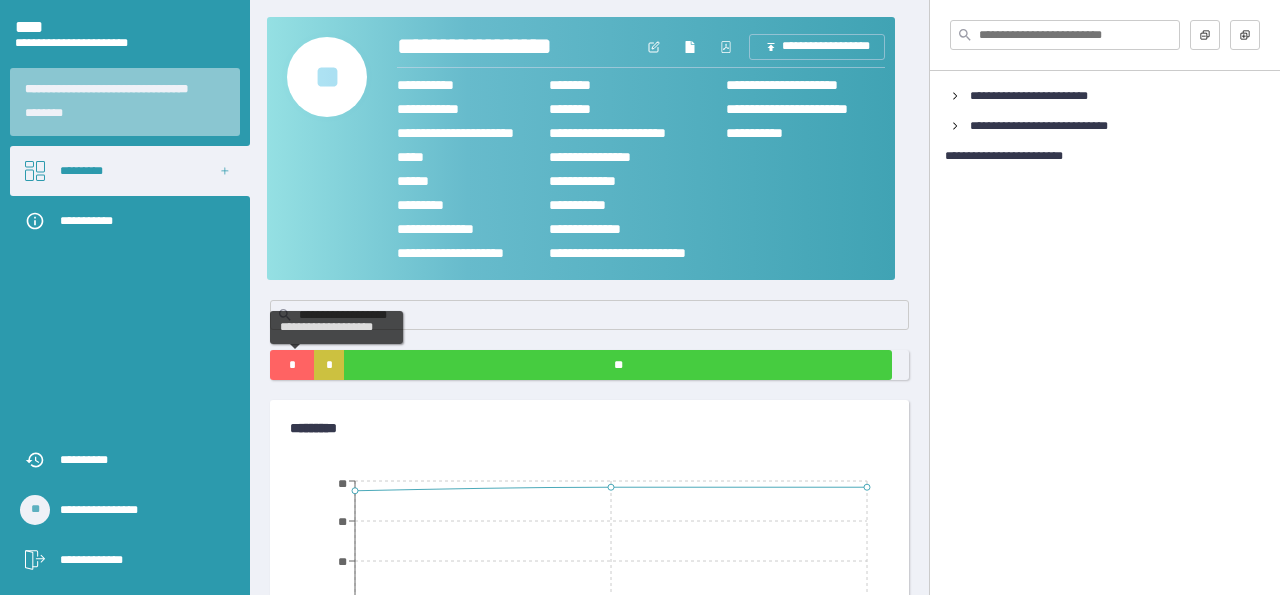 click on "*" at bounding box center [292, 365] 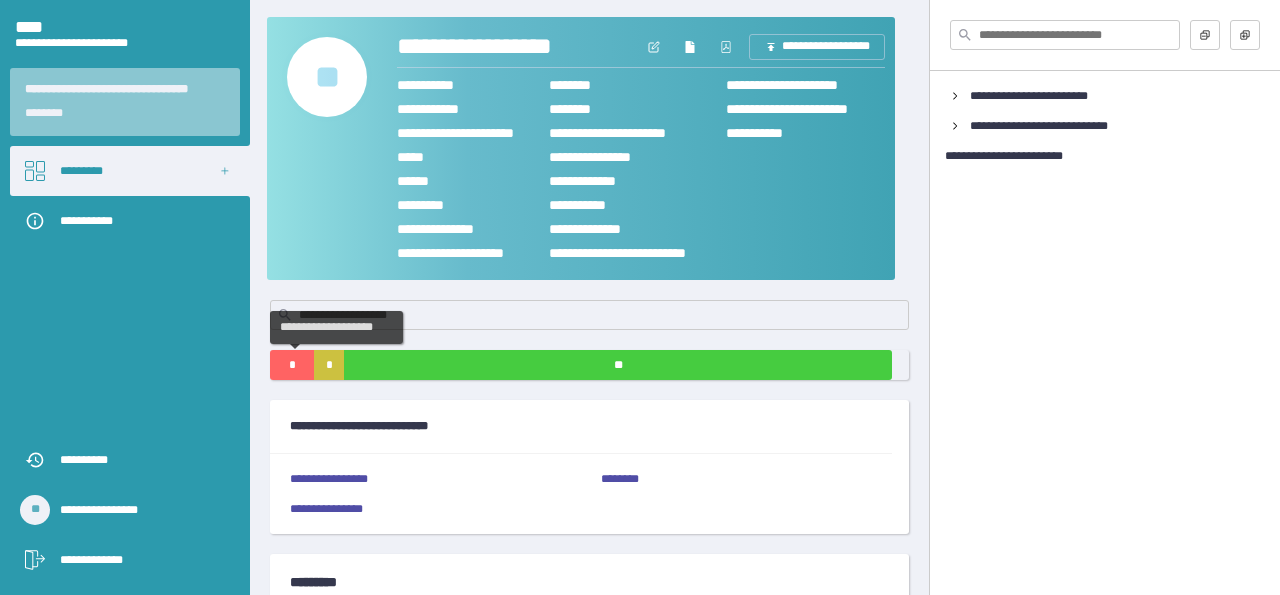 click on "*" at bounding box center [292, 365] 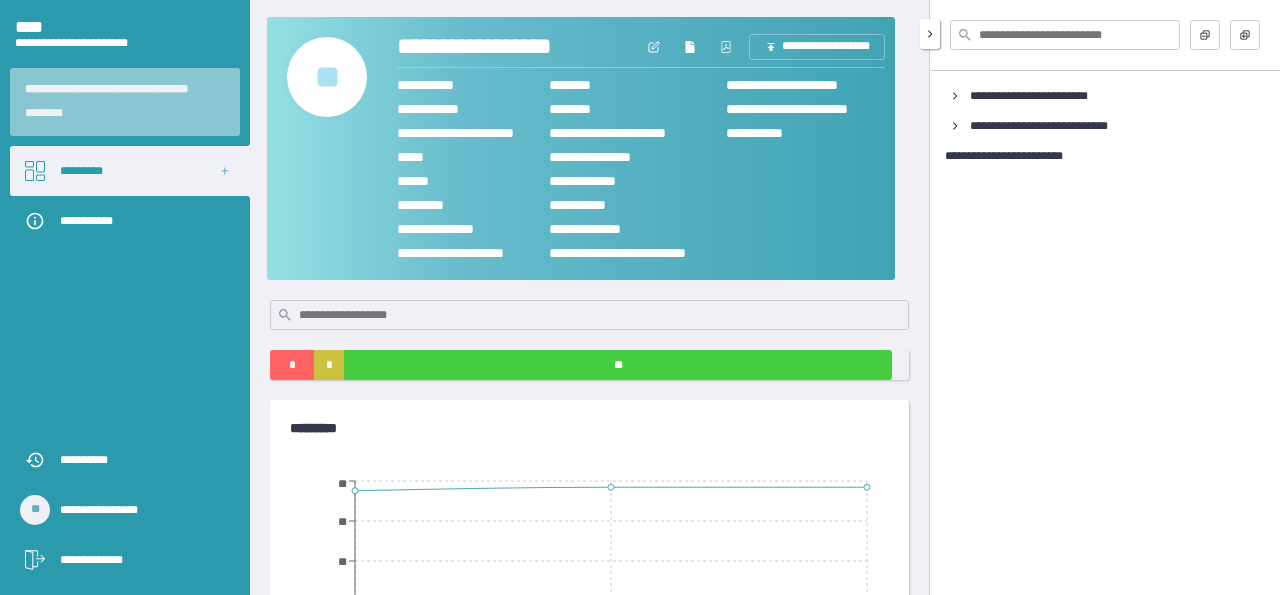 click at bounding box center [1065, 35] 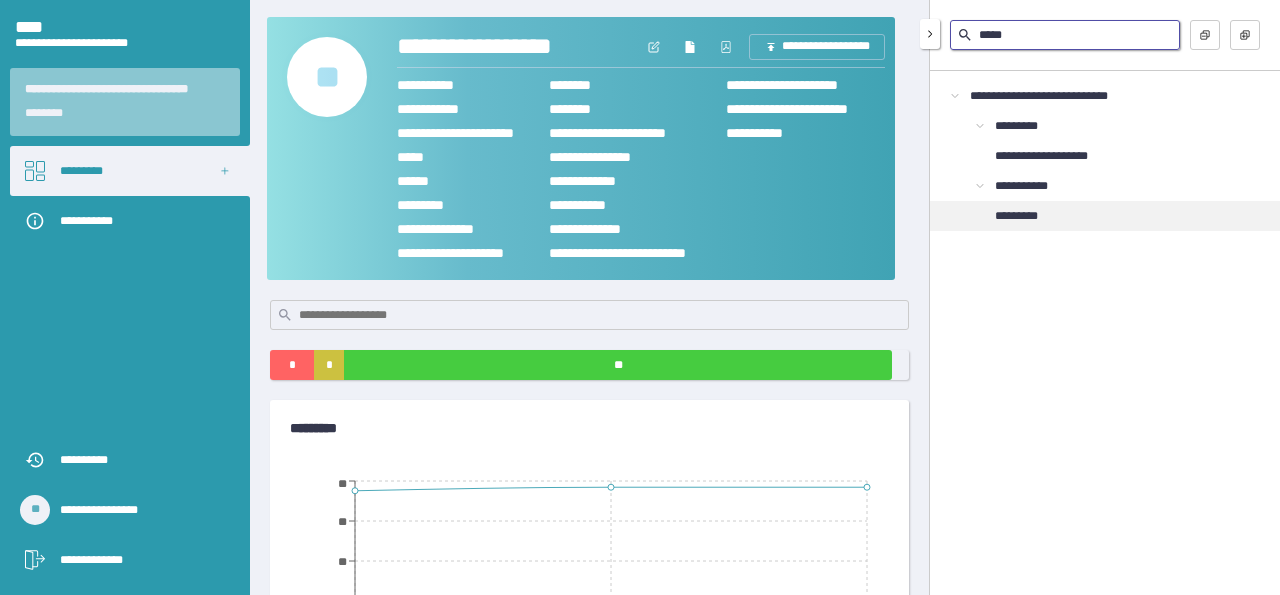 type on "*****" 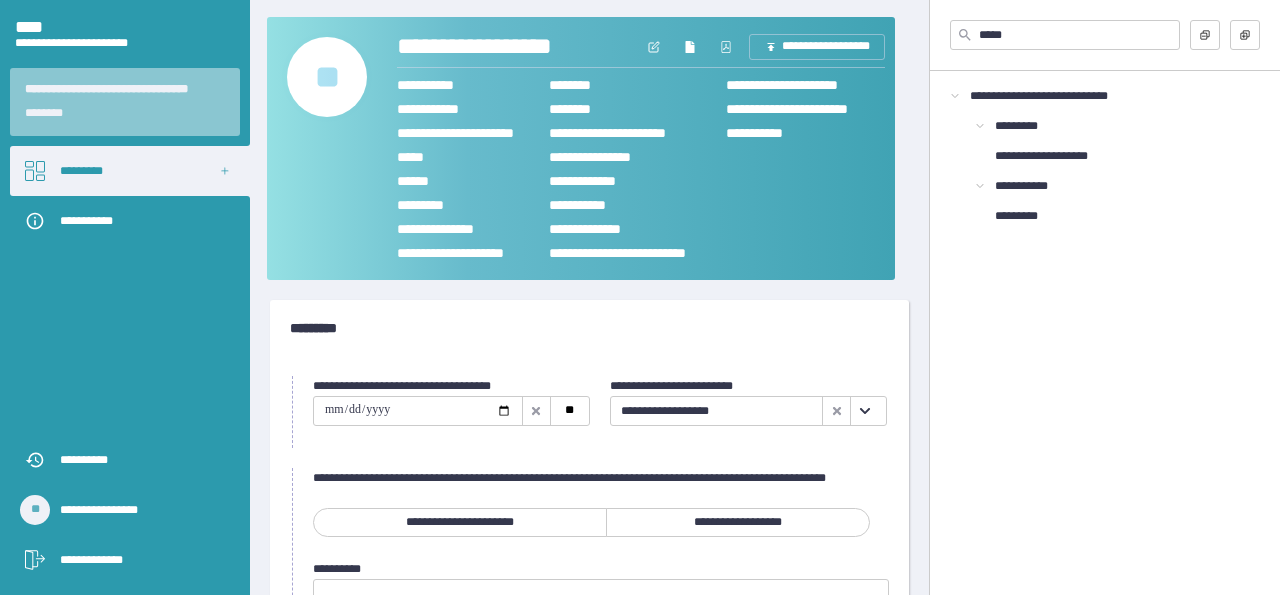 click 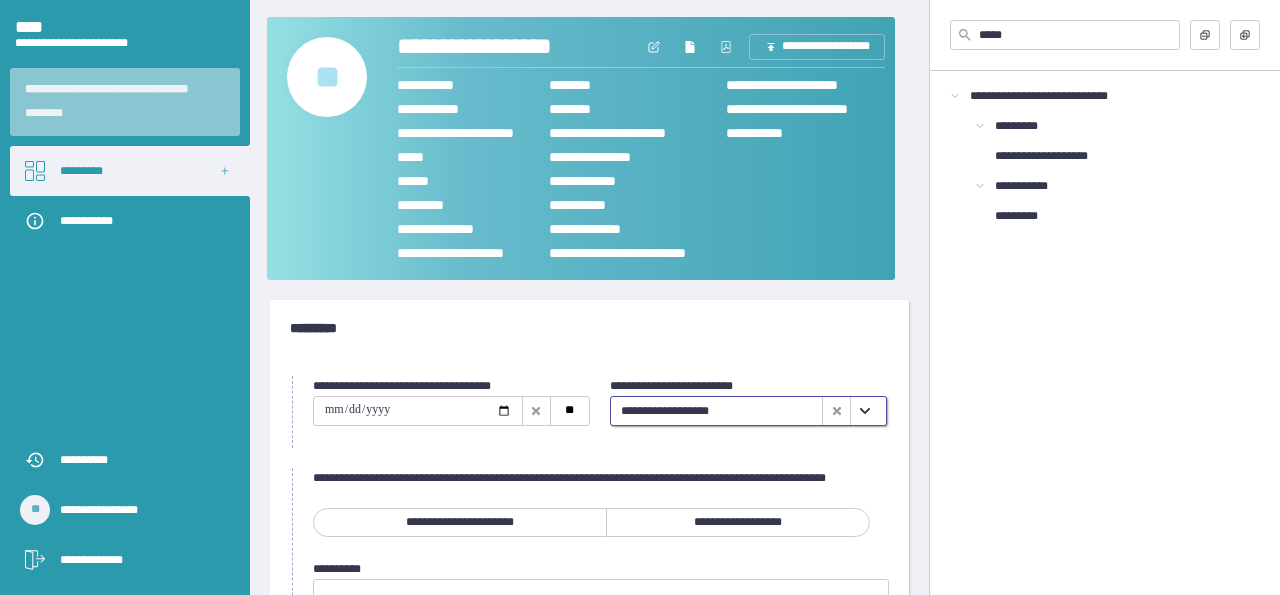 click 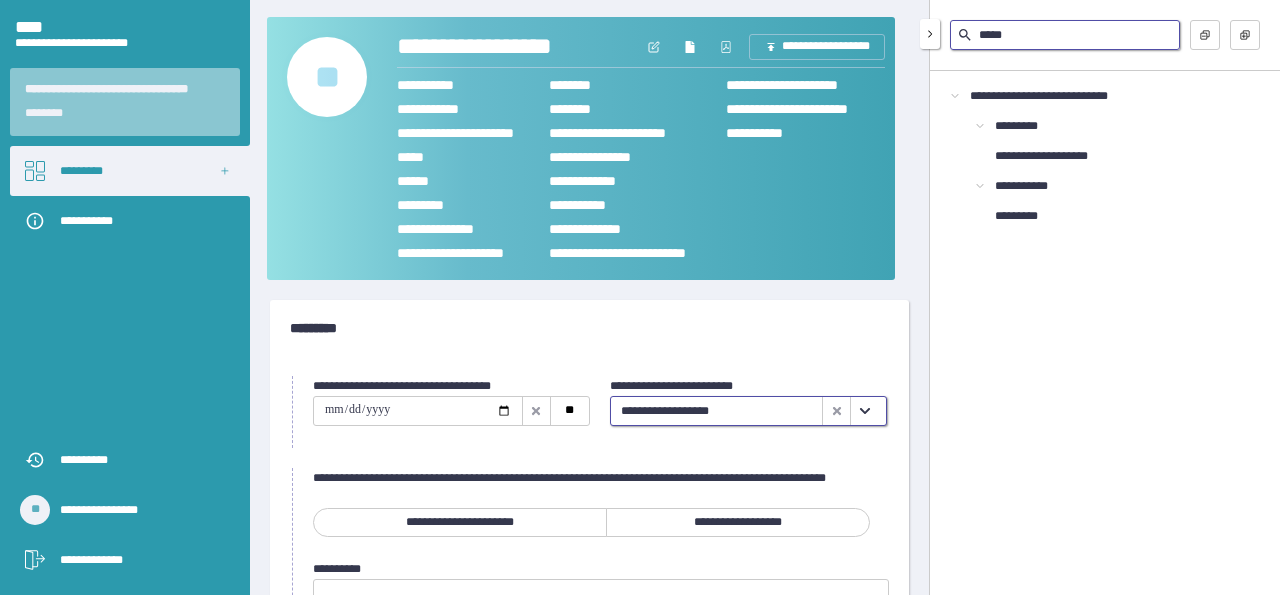 drag, startPoint x: 1029, startPoint y: 38, endPoint x: 921, endPoint y: 34, distance: 108.07405 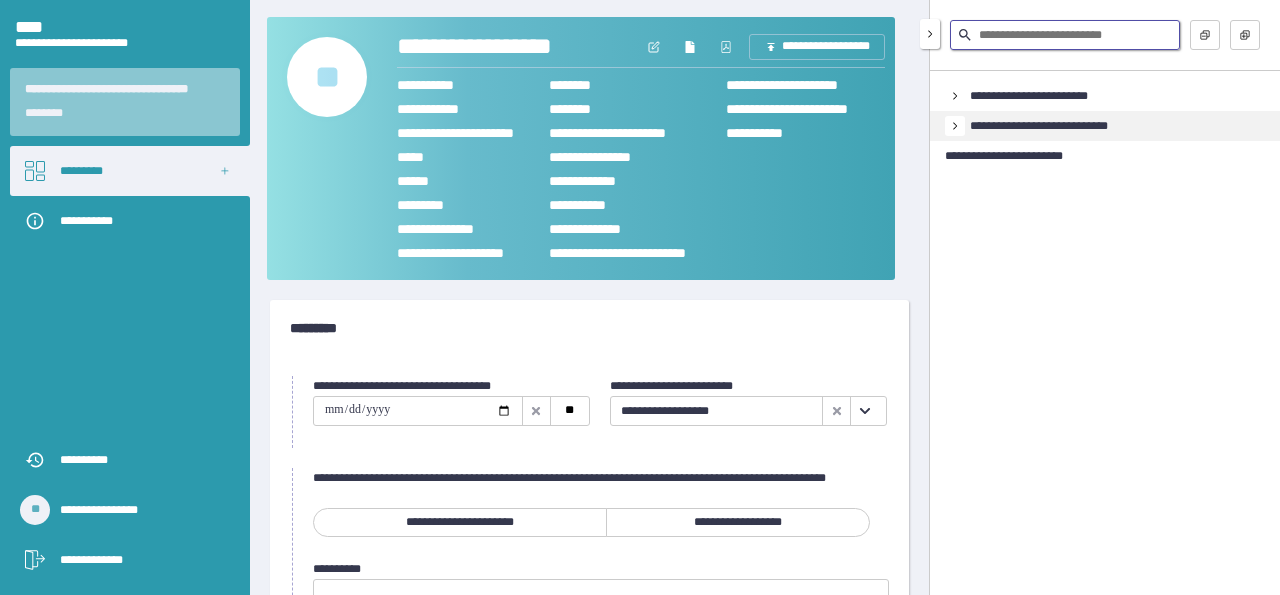 type 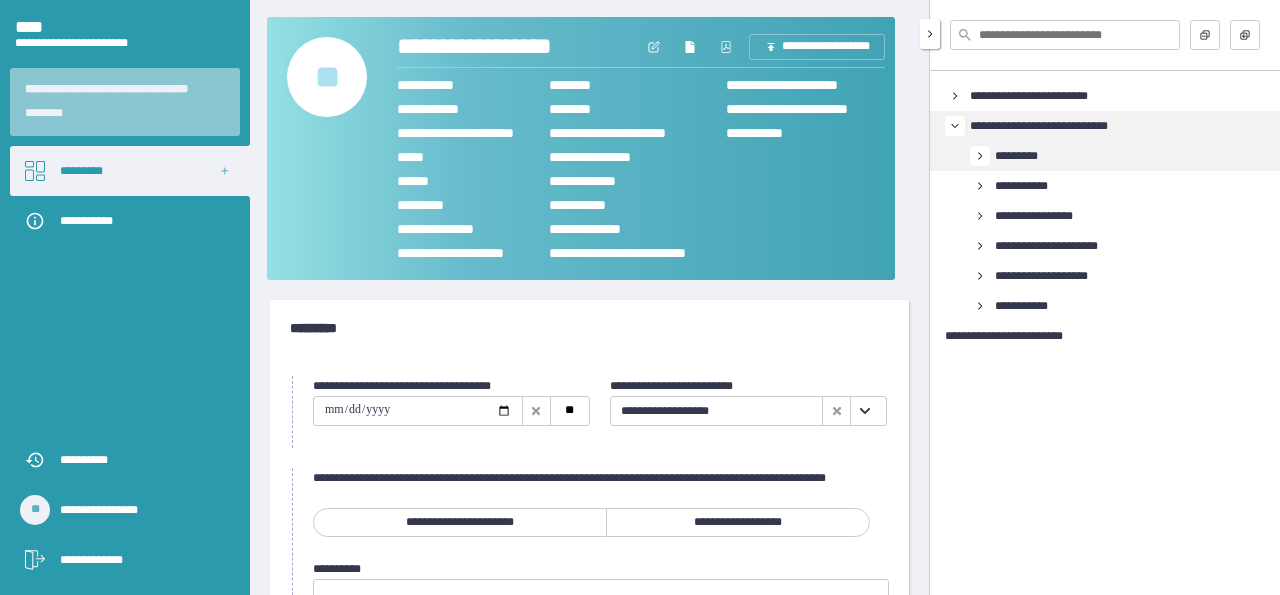 click 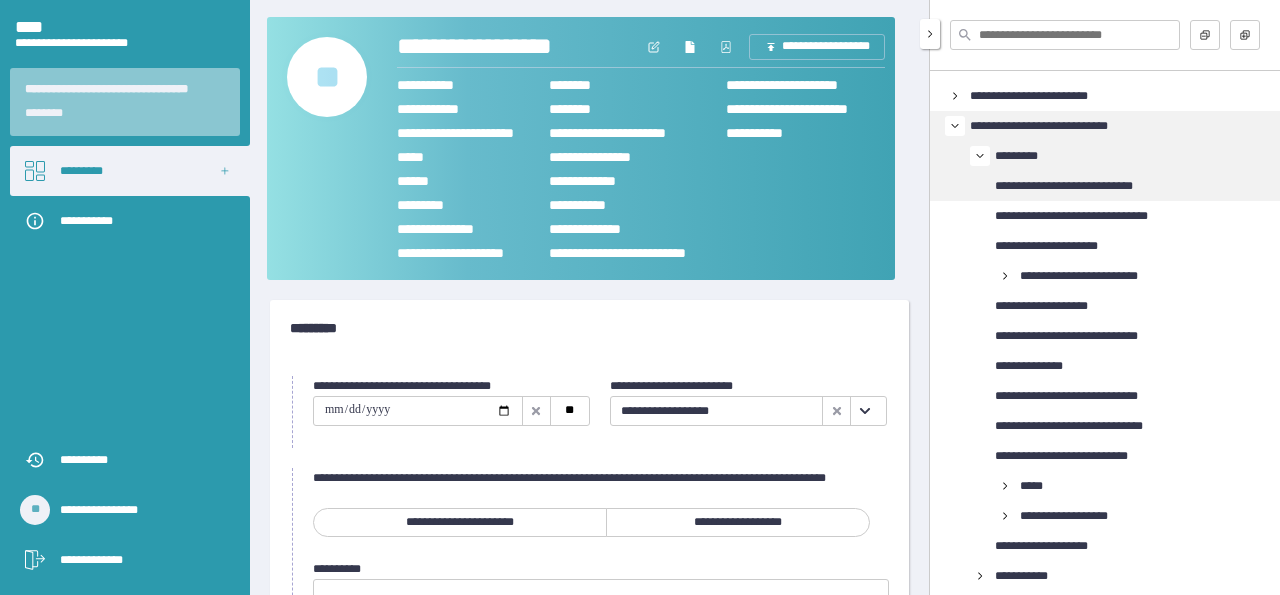 click on "**********" at bounding box center [1084, 186] 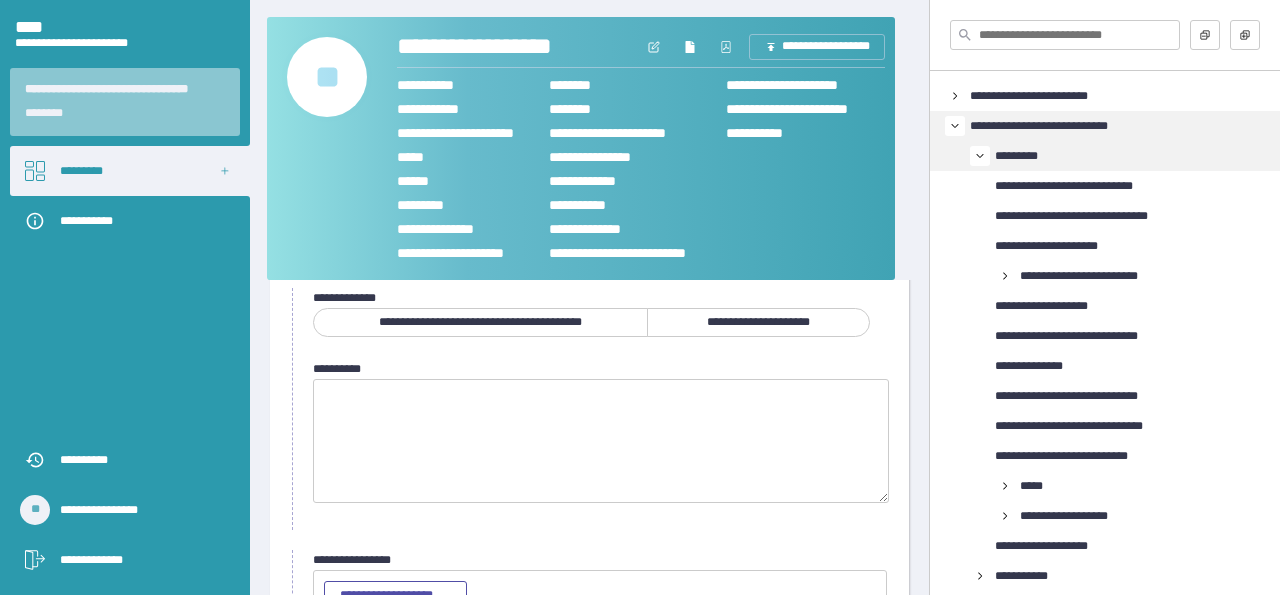 scroll, scrollTop: 73, scrollLeft: 0, axis: vertical 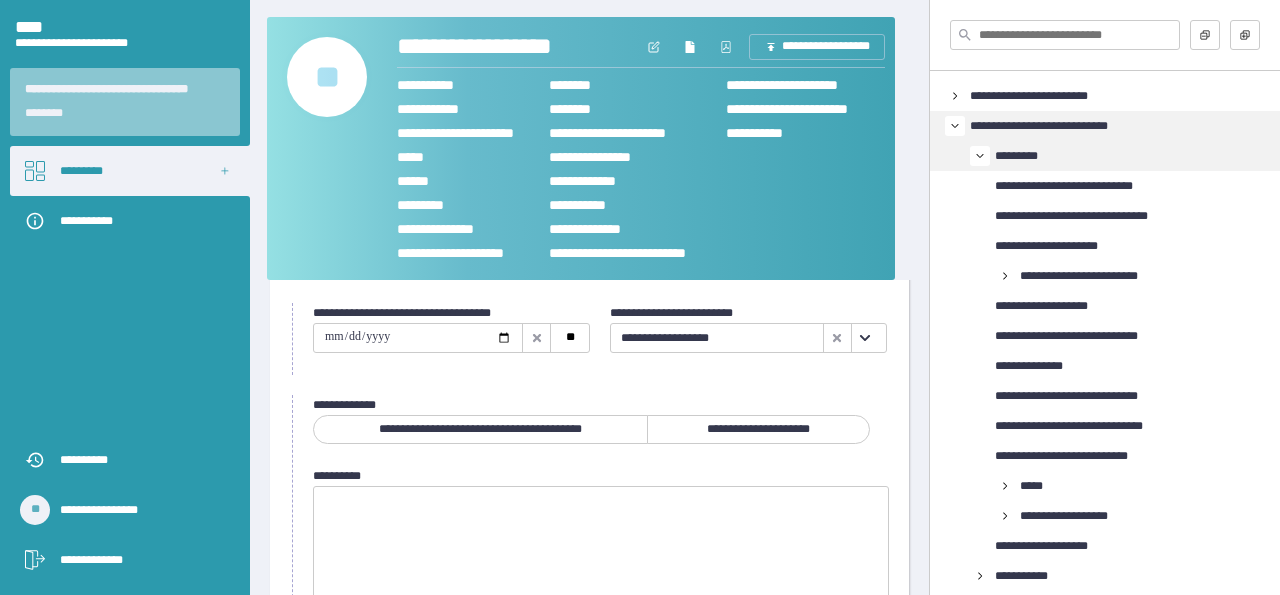 click 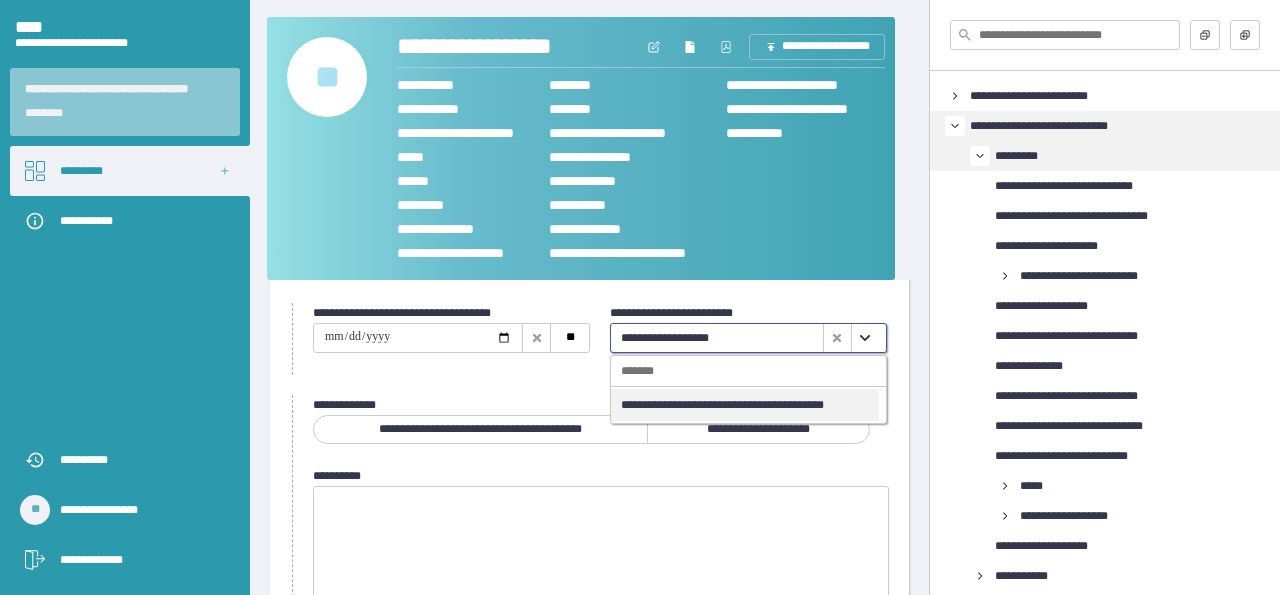 click on "**********" at bounding box center [745, 405] 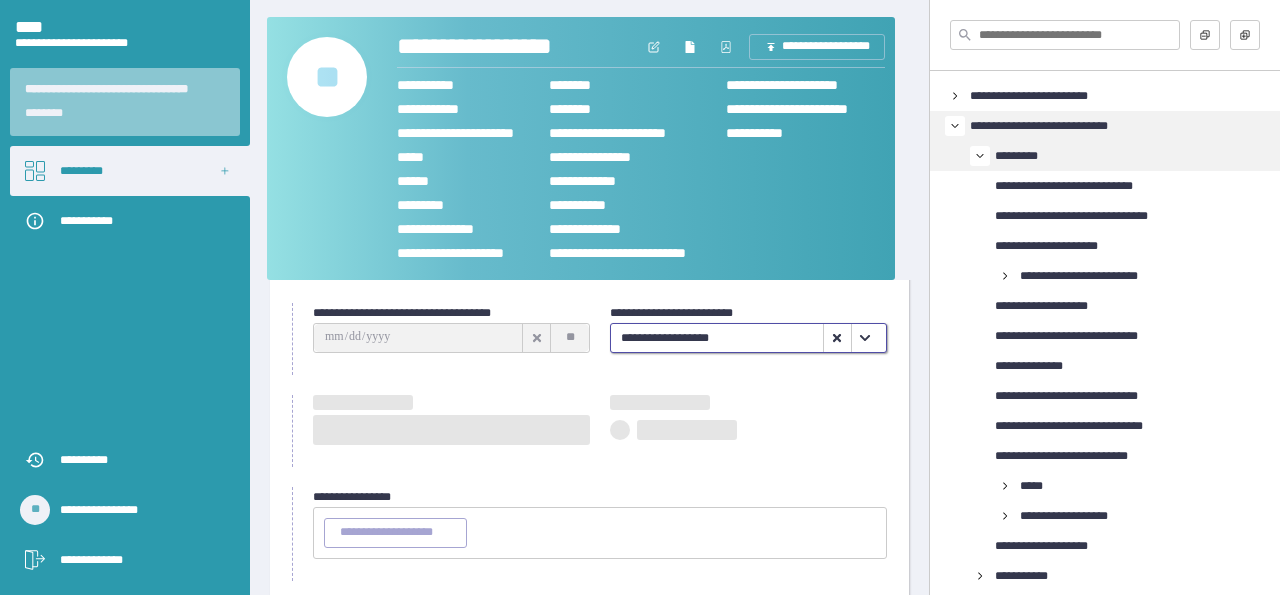 type on "**********" 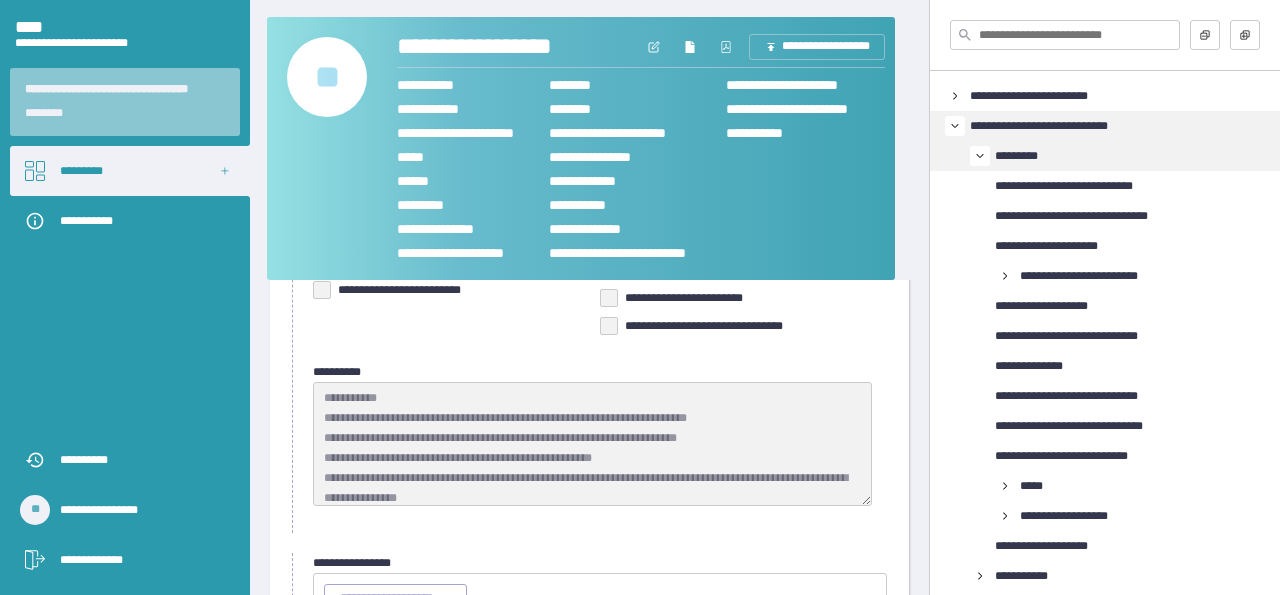 scroll, scrollTop: 334, scrollLeft: 0, axis: vertical 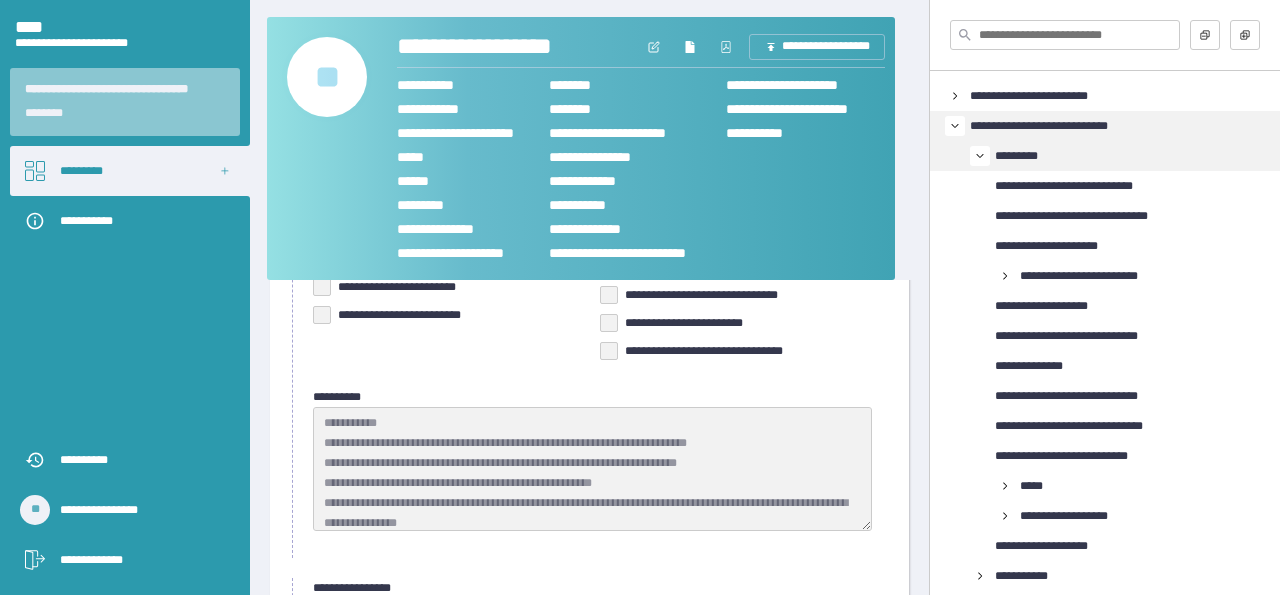 click on "**********" at bounding box center (733, 235) 